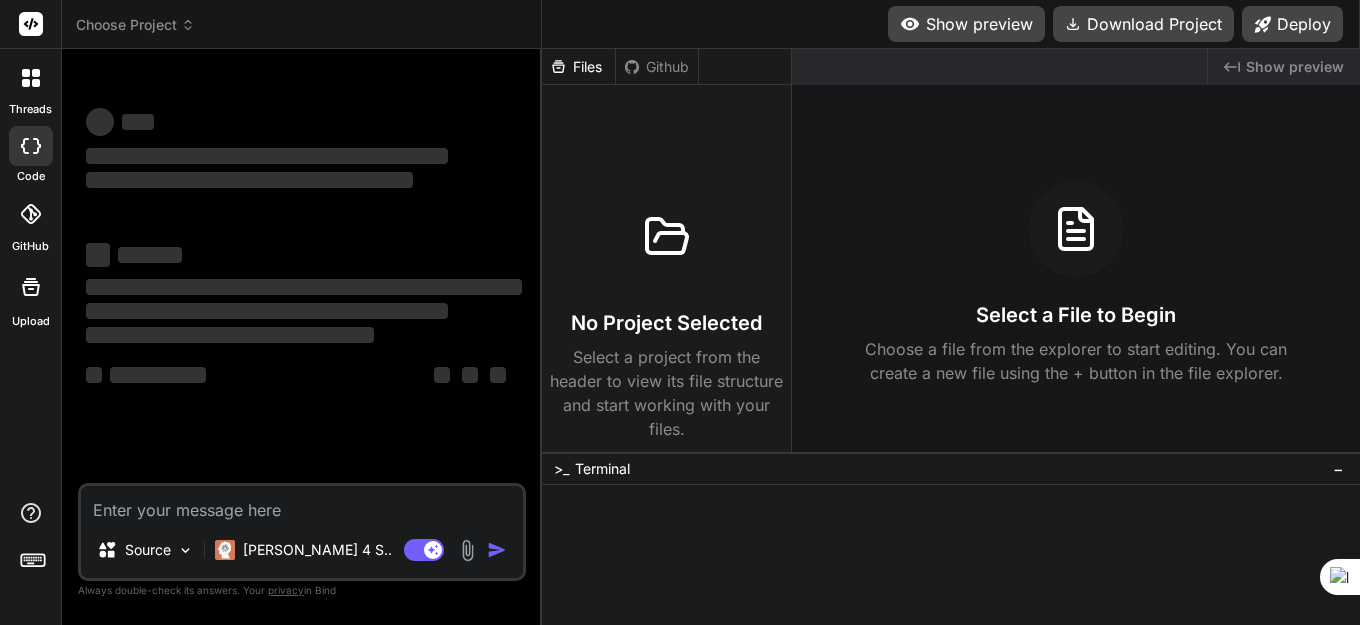 scroll, scrollTop: 0, scrollLeft: 0, axis: both 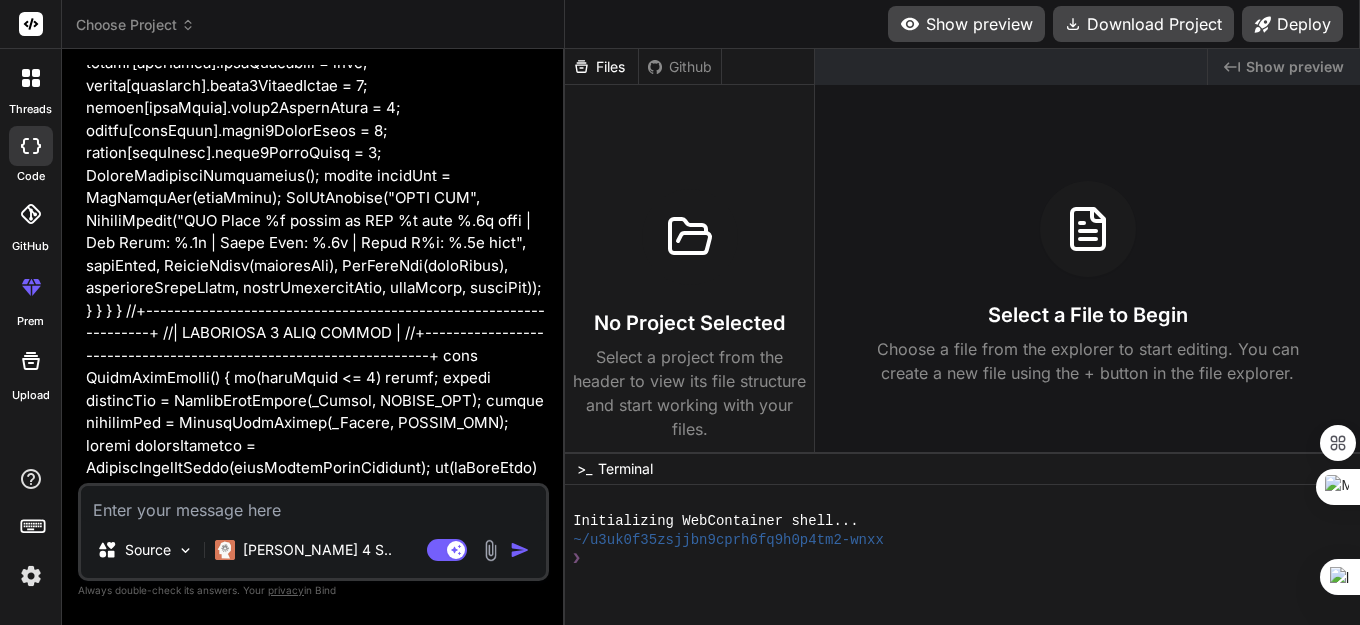 type on "x" 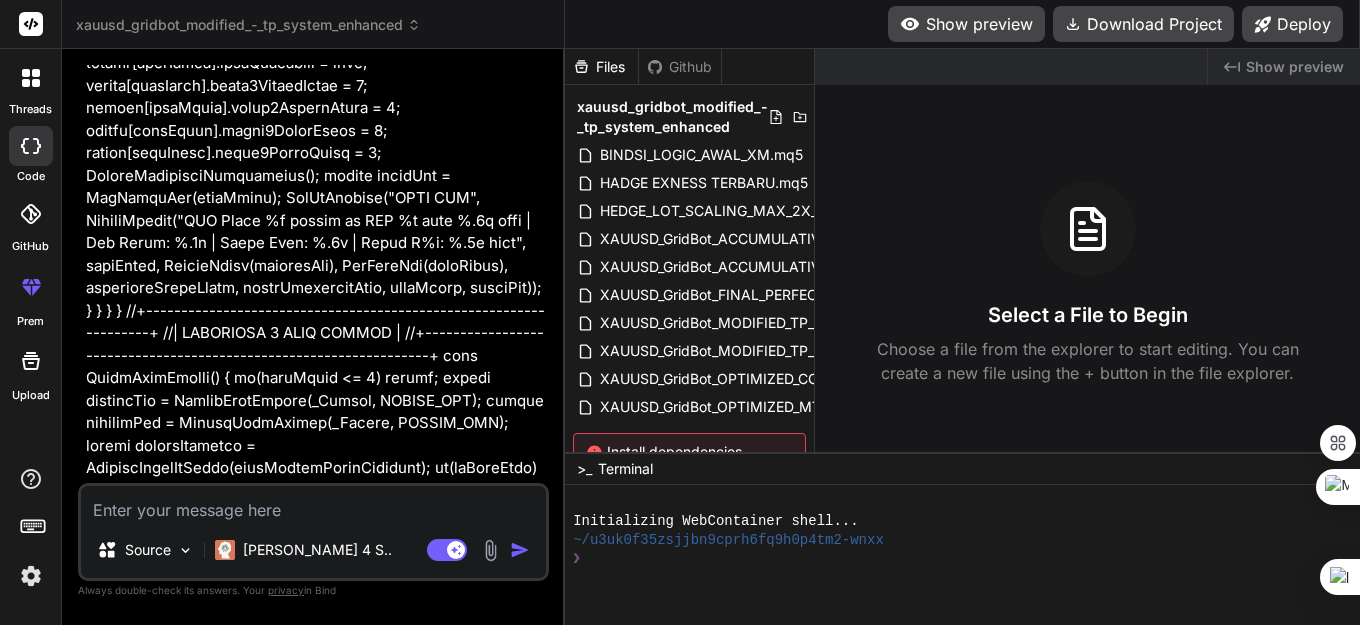 click at bounding box center [313, 504] 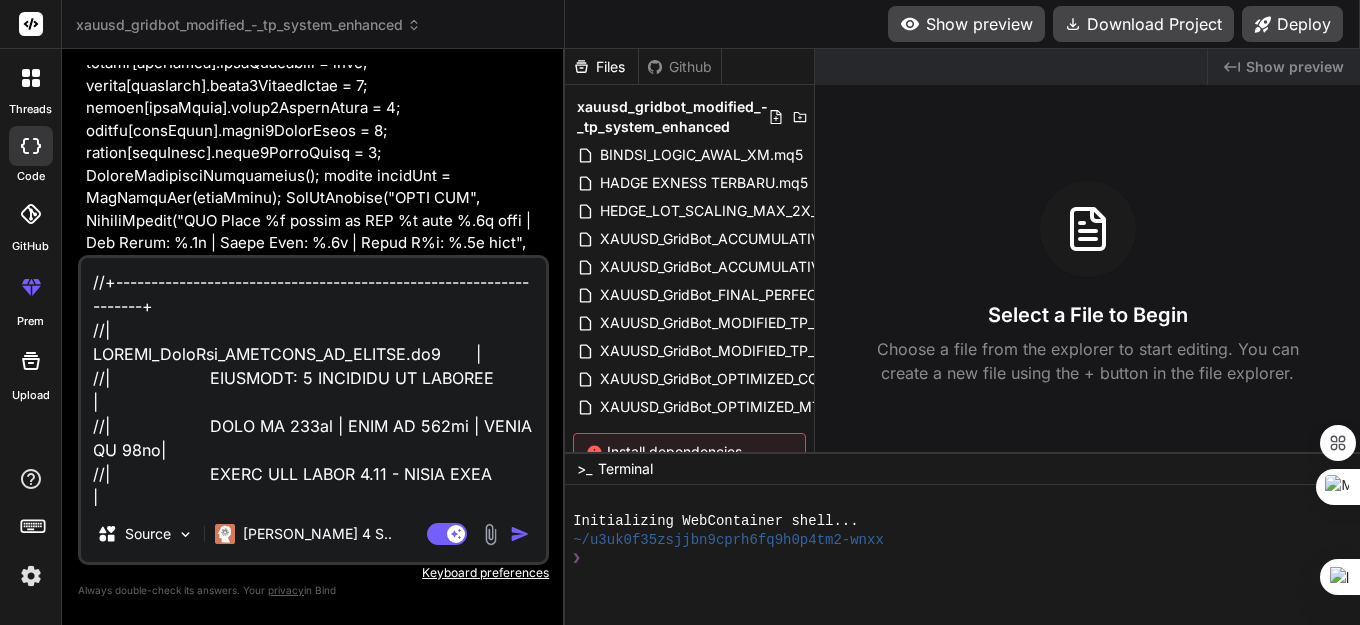 scroll, scrollTop: 60938, scrollLeft: 0, axis: vertical 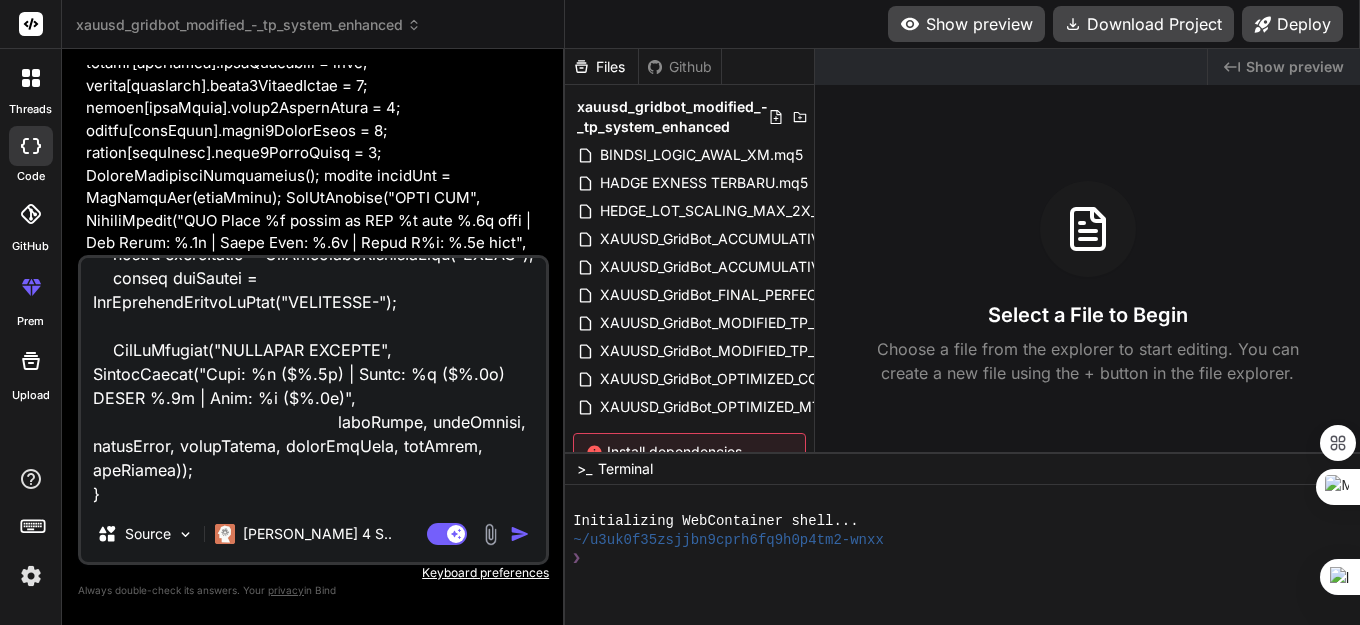 paste on "tplpmg ubah hadge nya menjadi bertingkat sesuai grid dan hadge layer 1 hanya boleh repon 2x untuk hadge 1 dan 2 ." 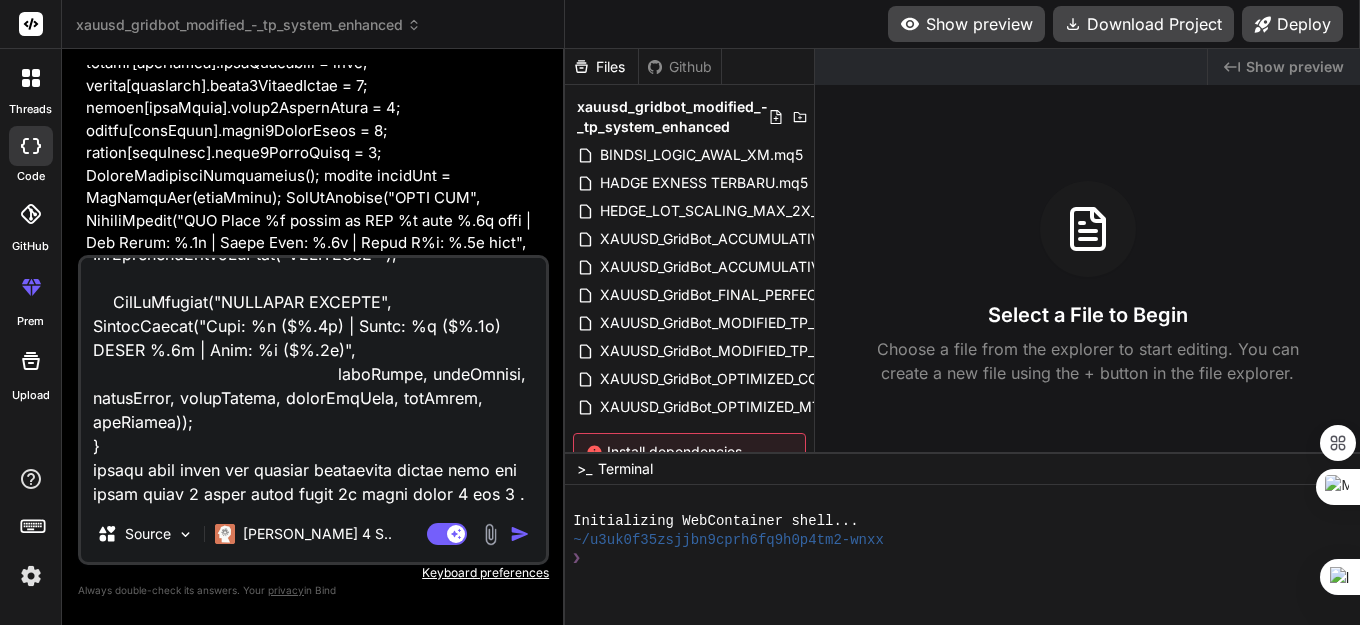 scroll, scrollTop: 60986, scrollLeft: 0, axis: vertical 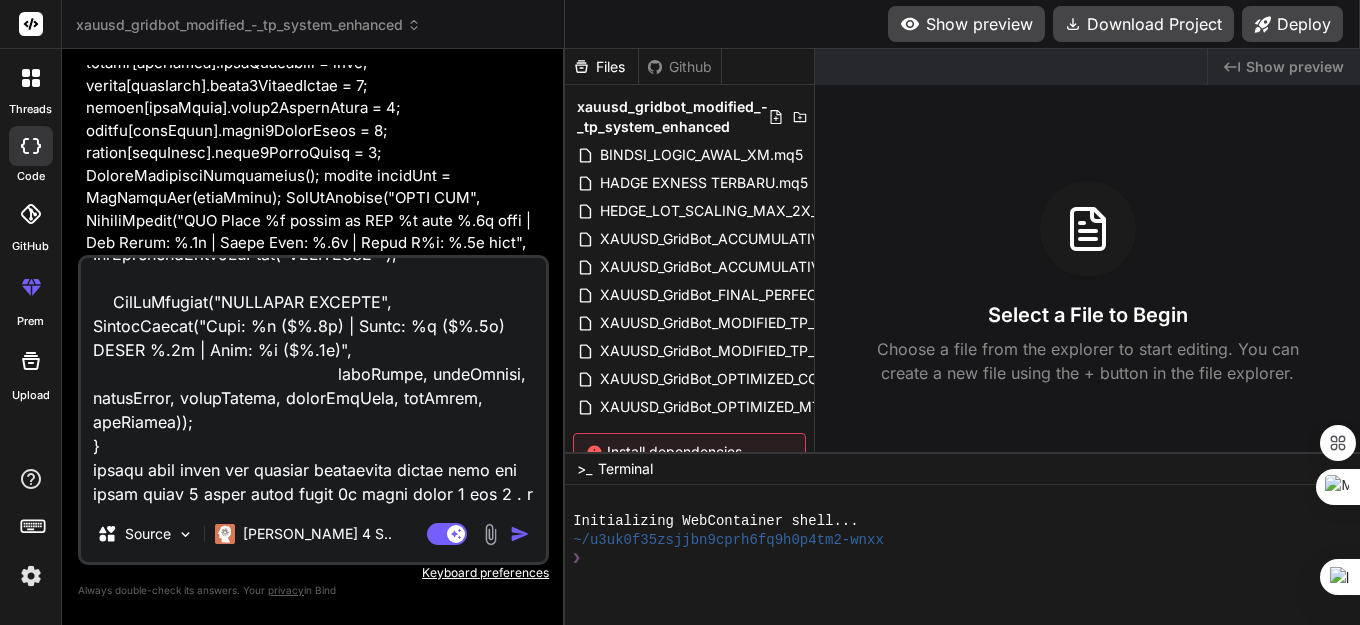 type on "x" 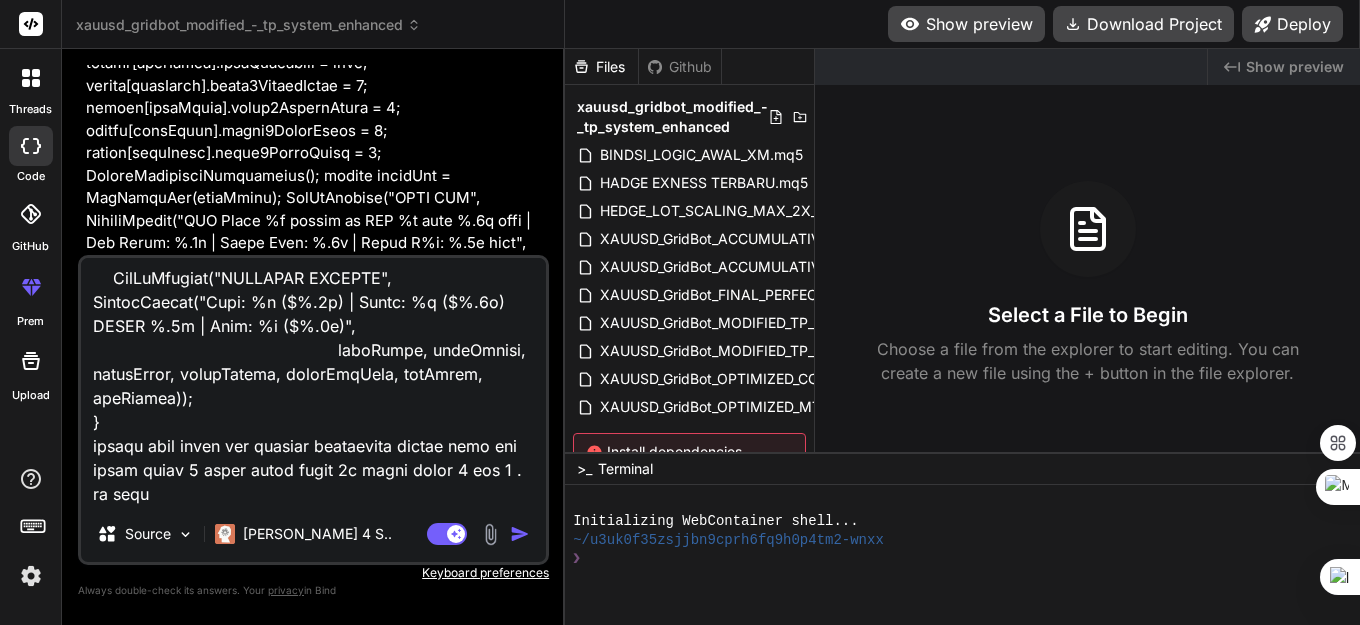 type on "//+------------------------------------------------------------------+
//|                    XAUUSD_GridBot_MODIFIED_TP_SYSTEM.mq5       |
//|                    MODIFIED: 3 SEPARATE TP SYSTEMS             |
//|                    MAIN TP 100pt | GRID TP 100pt | HEDGE TP 50pt|
//|                    HEDGE LOT TETAP 0.01 - TIDAK NAIK           |
//|                    ENHANCED: VOLATILITY FILTER & GLOBAL BLOCK  |
//|                    FIXED: CRITICAL COMPILATION ERRORS & WARNINGS |
//|                    MERGED: ACCUMULATIVE TP & REOPEN LOGIC      |
//|                    MODIFIED: GRID TP 100pt CLOSE ALL POSITIONS & REOPEN | // MODIFIED: Grid TP now closes ALL positions
//+------------------------------------------------------------------+
#property copyright "XAUUSD Grid Bot - MODIFIED TP SYSTEM"
#property version   "13.07" // Updated version for Grid TP to close all positions
#property strict
#include <Trade\\Trade.mqh>
#include <Trade\\PositionInfo.mqh>
CTrade trade;
CPositionInfo position;
// === I..." 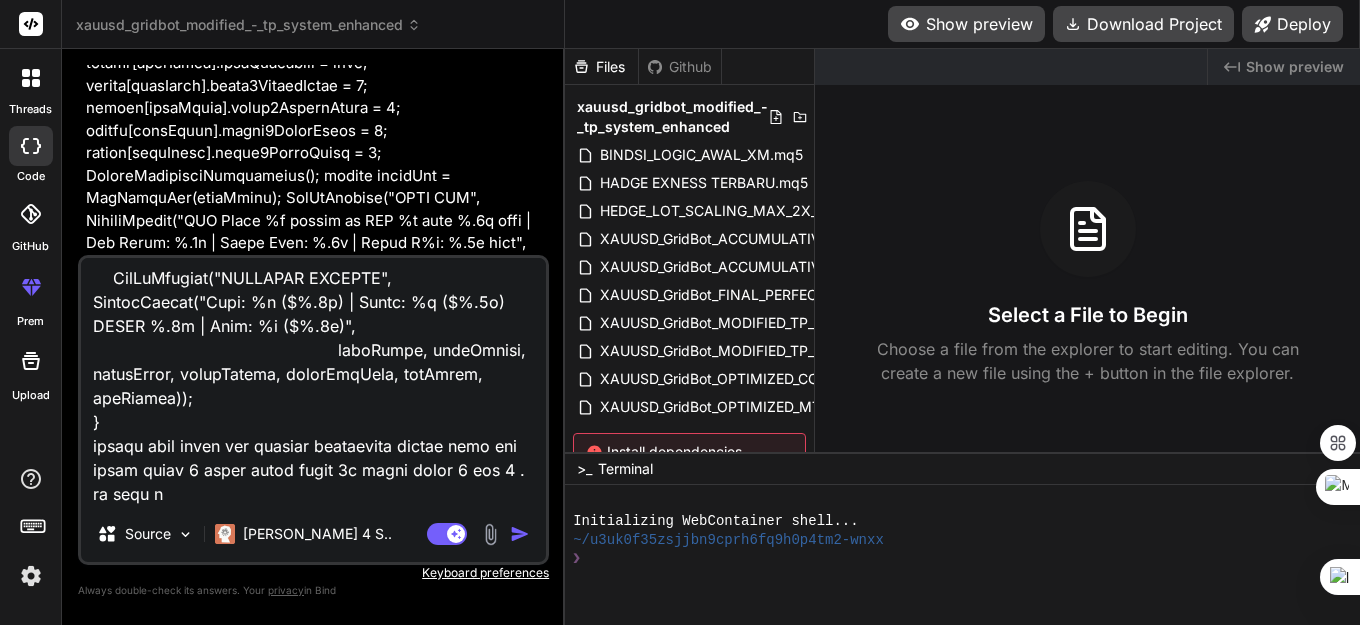 type on "x" 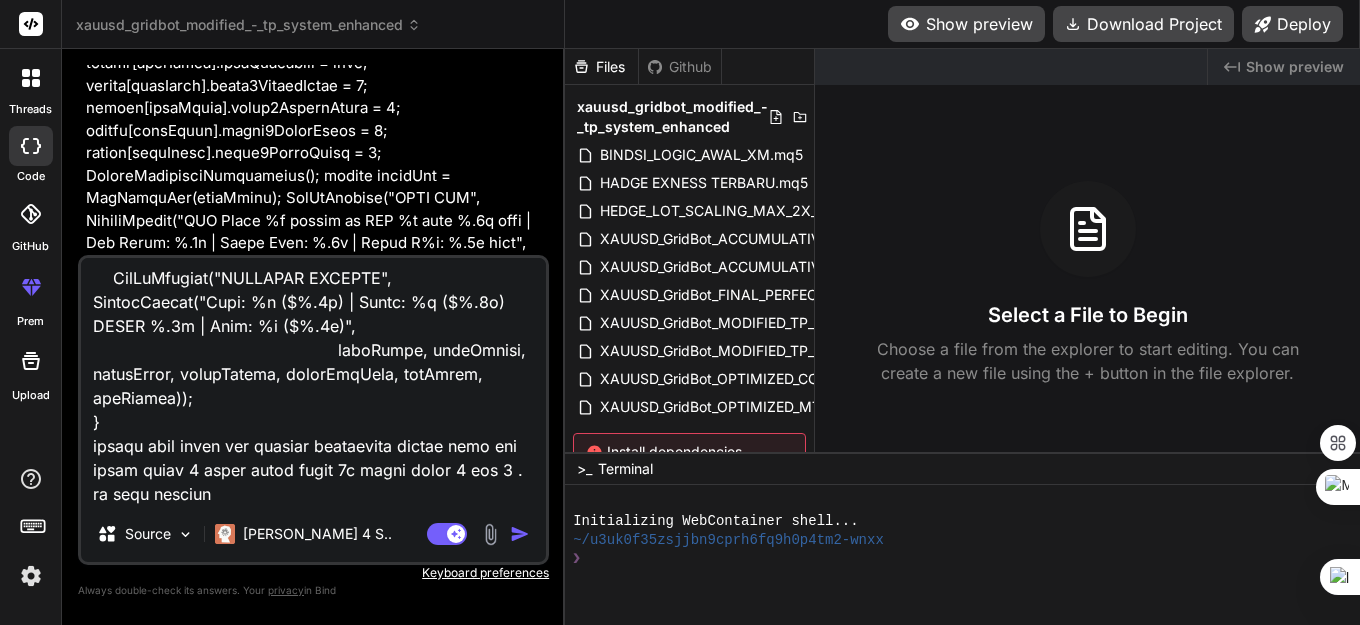 type on "//+------------------------------------------------------------------+
//|                    XAUUSD_GridBot_MODIFIED_TP_SYSTEM.mq5       |
//|                    MODIFIED: 3 SEPARATE TP SYSTEMS             |
//|                    MAIN TP 100pt | GRID TP 100pt | HEDGE TP 50pt|
//|                    HEDGE LOT TETAP 0.01 - TIDAK NAIK           |
//|                    ENHANCED: VOLATILITY FILTER & GLOBAL BLOCK  |
//|                    FIXED: CRITICAL COMPILATION ERRORS & WARNINGS |
//|                    MERGED: ACCUMULATIVE TP & REOPEN LOGIC      |
//|                    MODIFIED: GRID TP 100pt CLOSE ALL POSITIONS & REOPEN | // MODIFIED: Grid TP now closes ALL positions
//+------------------------------------------------------------------+
#property copyright "XAUUSD Grid Bot - MODIFIED TP SYSTEM"
#property version   "13.07" // Updated version for Grid TP to close all positions
#property strict
#include <Trade\\Trade.mqh>
#include <Trade\\PositionInfo.mqh>
CTrade trade;
CPositionInfo position;
// === I..." 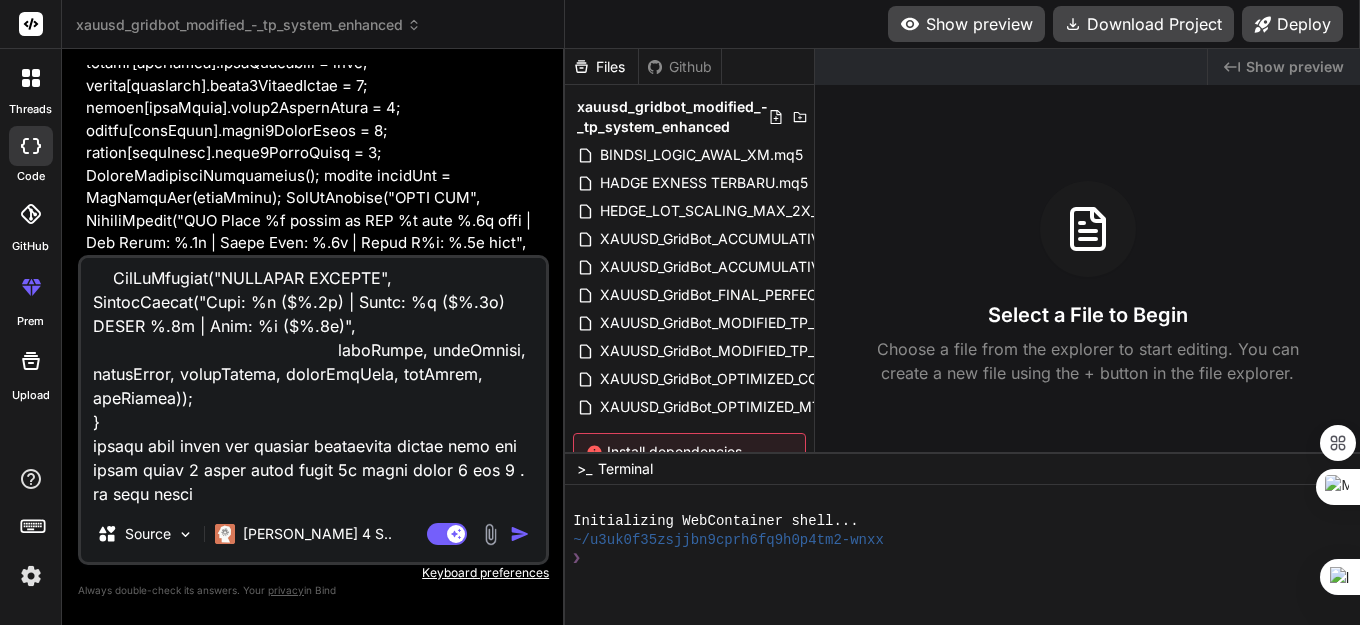type on "//+------------------------------------------------------------------+
//|                    XAUUSD_GridBot_MODIFIED_TP_SYSTEM.mq5       |
//|                    MODIFIED: 3 SEPARATE TP SYSTEMS             |
//|                    MAIN TP 100pt | GRID TP 100pt | HEDGE TP 50pt|
//|                    HEDGE LOT TETAP 0.01 - TIDAK NAIK           |
//|                    ENHANCED: VOLATILITY FILTER & GLOBAL BLOCK  |
//|                    FIXED: CRITICAL COMPILATION ERRORS & WARNINGS |
//|                    MERGED: ACCUMULATIVE TP & REOPEN LOGIC      |
//|                    MODIFIED: GRID TP 100pt CLOSE ALL POSITIONS & REOPEN | // MODIFIED: Grid TP now closes ALL positions
//+------------------------------------------------------------------+
#property copyright "XAUUSD Grid Bot - MODIFIED TP SYSTEM"
#property version   "13.07" // Updated version for Grid TP to close all positions
#property strict
#include <Trade\\Trade.mqh>
#include <Trade\\PositionInfo.mqh>
CTrade trade;
CPositionInfo position;
// === I..." 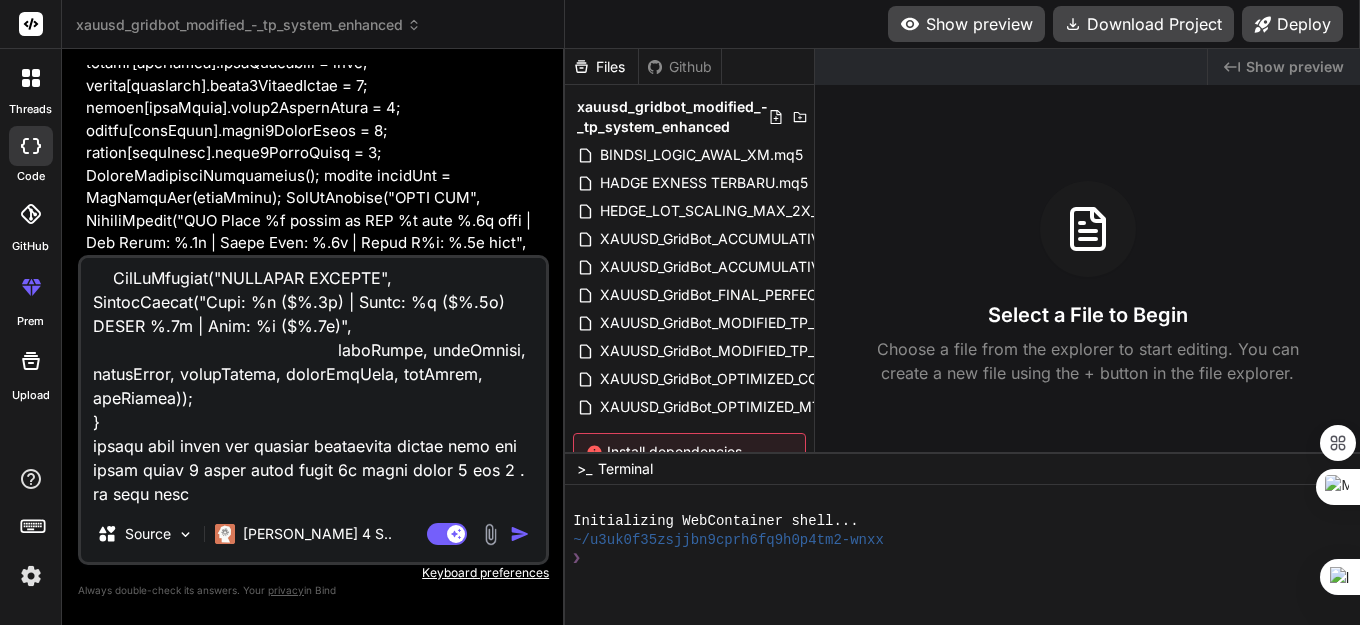 type on "x" 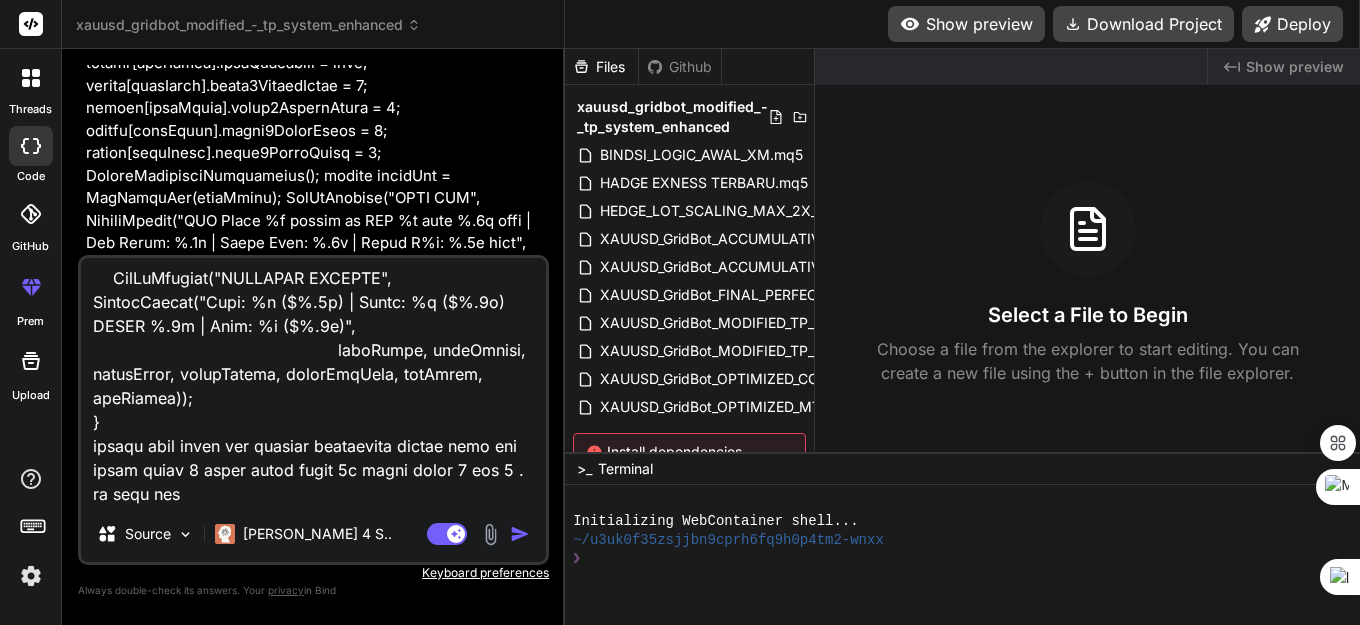 type on "x" 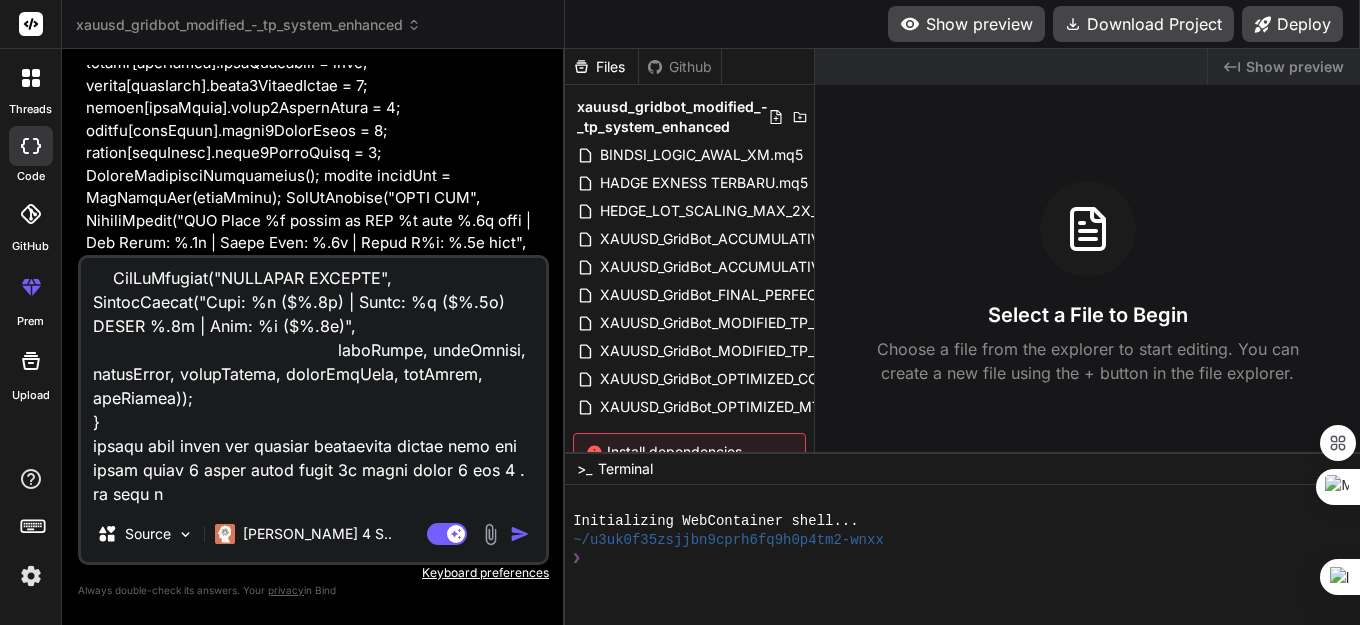 type on "//+------------------------------------------------------------------+
//|                    XAUUSD_GridBot_MODIFIED_TP_SYSTEM.mq5       |
//|                    MODIFIED: 3 SEPARATE TP SYSTEMS             |
//|                    MAIN TP 100pt | GRID TP 100pt | HEDGE TP 50pt|
//|                    HEDGE LOT TETAP 0.01 - TIDAK NAIK           |
//|                    ENHANCED: VOLATILITY FILTER & GLOBAL BLOCK  |
//|                    FIXED: CRITICAL COMPILATION ERRORS & WARNINGS |
//|                    MERGED: ACCUMULATIVE TP & REOPEN LOGIC      |
//|                    MODIFIED: GRID TP 100pt CLOSE ALL POSITIONS & REOPEN | // MODIFIED: Grid TP now closes ALL positions
//+------------------------------------------------------------------+
#property copyright "XAUUSD Grid Bot - MODIFIED TP SYSTEM"
#property version   "13.07" // Updated version for Grid TP to close all positions
#property strict
#include <Trade\\Trade.mqh>
#include <Trade\\PositionInfo.mqh>
CTrade trade;
CPositionInfo position;
// === I..." 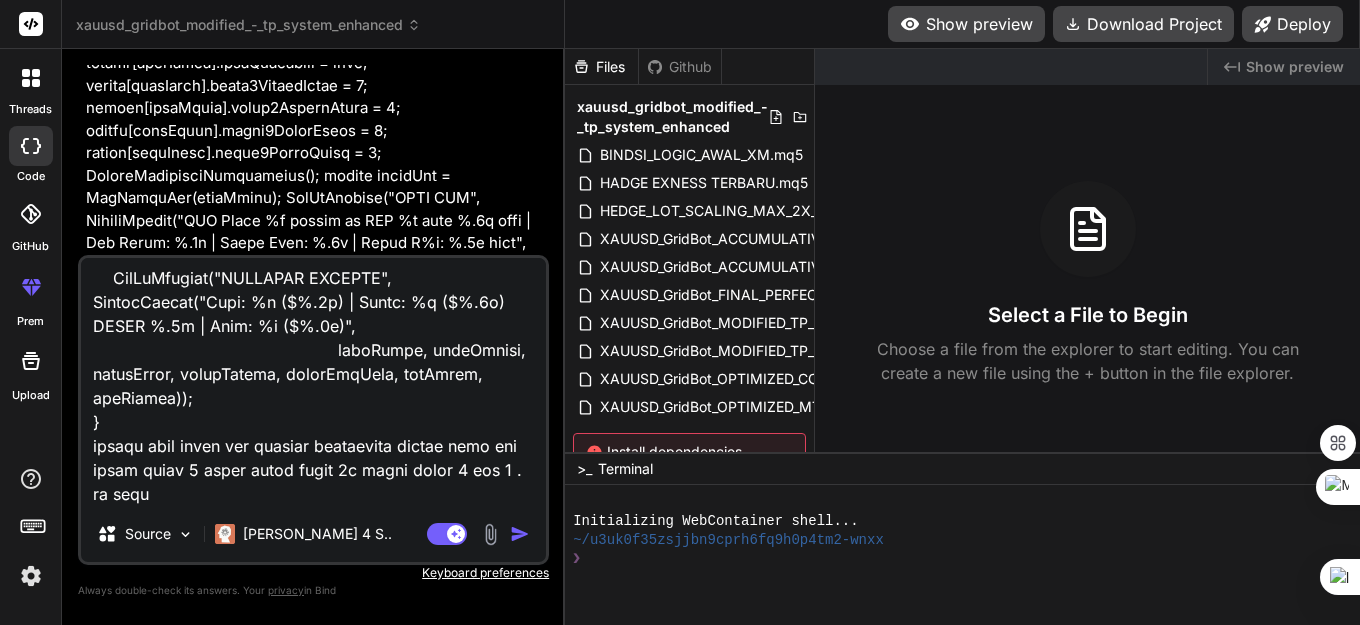 type on "x" 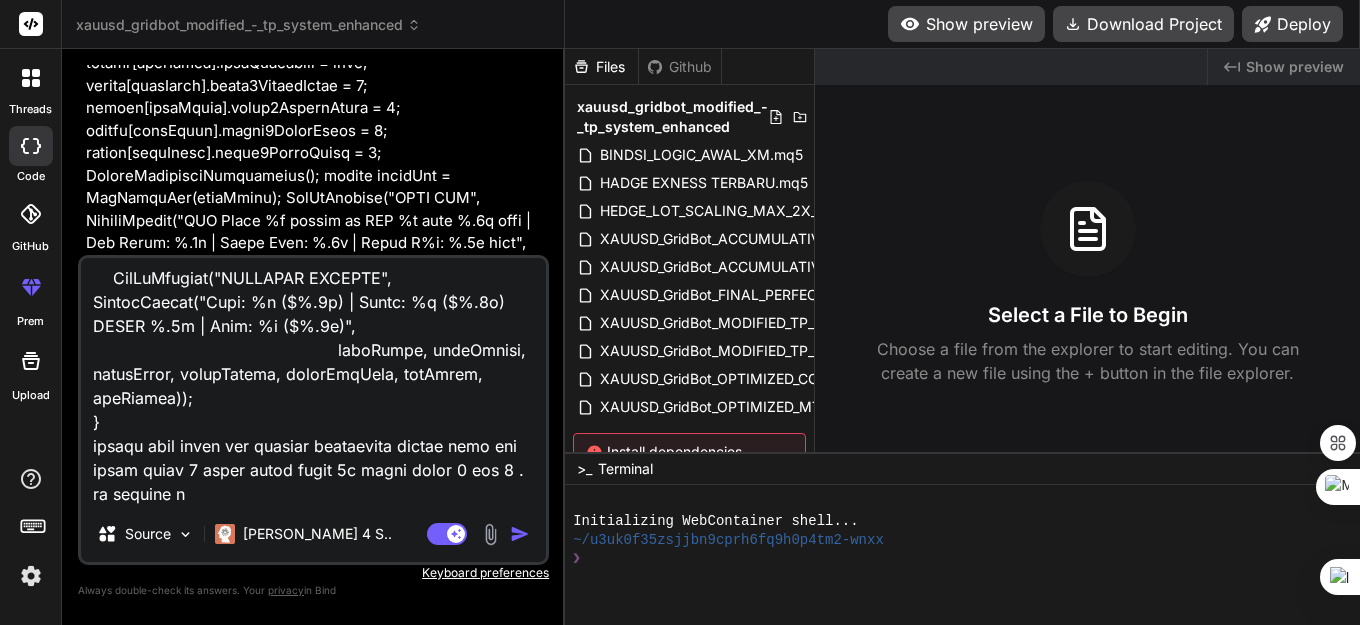 type on "//+------------------------------------------------------------------+
//|                    XAUUSD_GridBot_MODIFIED_TP_SYSTEM.mq5       |
//|                    MODIFIED: 3 SEPARATE TP SYSTEMS             |
//|                    MAIN TP 100pt | GRID TP 100pt | HEDGE TP 50pt|
//|                    HEDGE LOT TETAP 0.01 - TIDAK NAIK           |
//|                    ENHANCED: VOLATILITY FILTER & GLOBAL BLOCK  |
//|                    FIXED: CRITICAL COMPILATION ERRORS & WARNINGS |
//|                    MERGED: ACCUMULATIVE TP & REOPEN LOGIC      |
//|                    MODIFIED: GRID TP 100pt CLOSE ALL POSITIONS & REOPEN | // MODIFIED: Grid TP now closes ALL positions
//+------------------------------------------------------------------+
#property copyright "XAUUSD Grid Bot - MODIFIED TP SYSTEM"
#property version   "13.07" // Updated version for Grid TP to close all positions
#property strict
#include <Trade\\Trade.mqh>
#include <Trade\\PositionInfo.mqh>
CTrade trade;
CPositionInfo position;
// === I..." 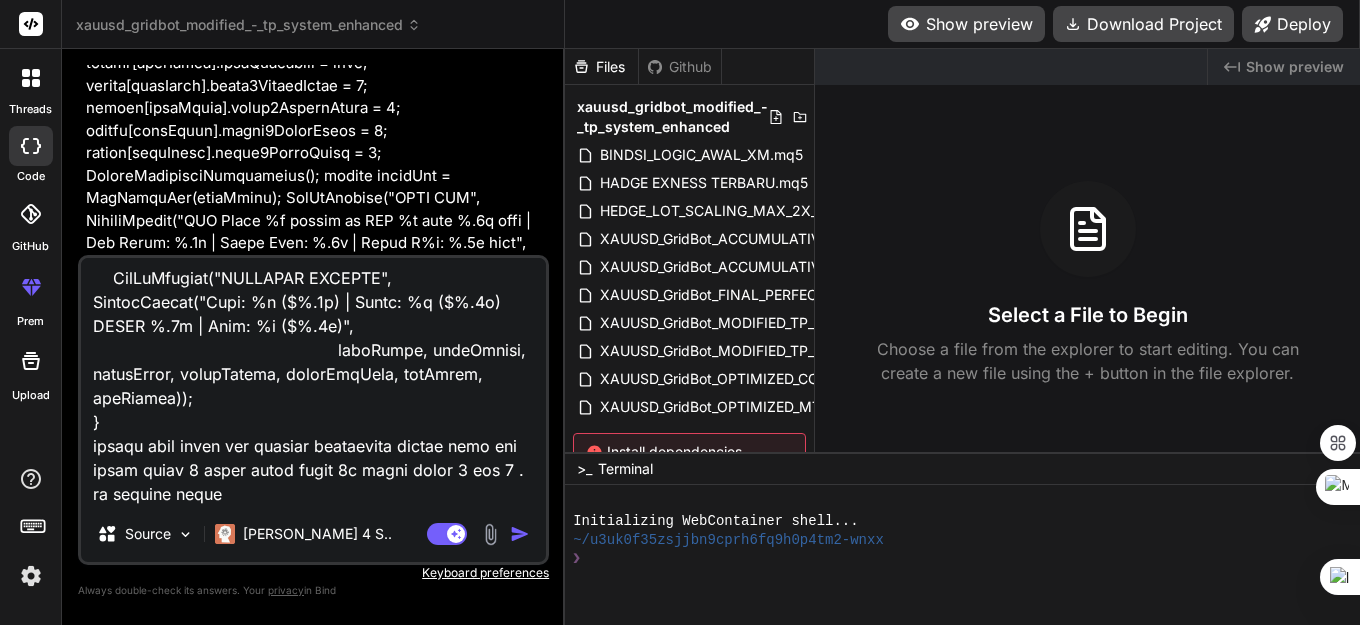 type on "//+------------------------------------------------------------------+
//|                    XAUUSD_GridBot_MODIFIED_TP_SYSTEM.mq5       |
//|                    MODIFIED: 3 SEPARATE TP SYSTEMS             |
//|                    MAIN TP 100pt | GRID TP 100pt | HEDGE TP 50pt|
//|                    HEDGE LOT TETAP 0.01 - TIDAK NAIK           |
//|                    ENHANCED: VOLATILITY FILTER & GLOBAL BLOCK  |
//|                    FIXED: CRITICAL COMPILATION ERRORS & WARNINGS |
//|                    MERGED: ACCUMULATIVE TP & REOPEN LOGIC      |
//|                    MODIFIED: GRID TP 100pt CLOSE ALL POSITIONS & REOPEN | // MODIFIED: Grid TP now closes ALL positions
//+------------------------------------------------------------------+
#property copyright "XAUUSD Grid Bot - MODIFIED TP SYSTEM"
#property version   "13.07" // Updated version for Grid TP to close all positions
#property strict
#include <Trade\\Trade.mqh>
#include <Trade\\PositionInfo.mqh>
CTrade trade;
CPositionInfo position;
// === I..." 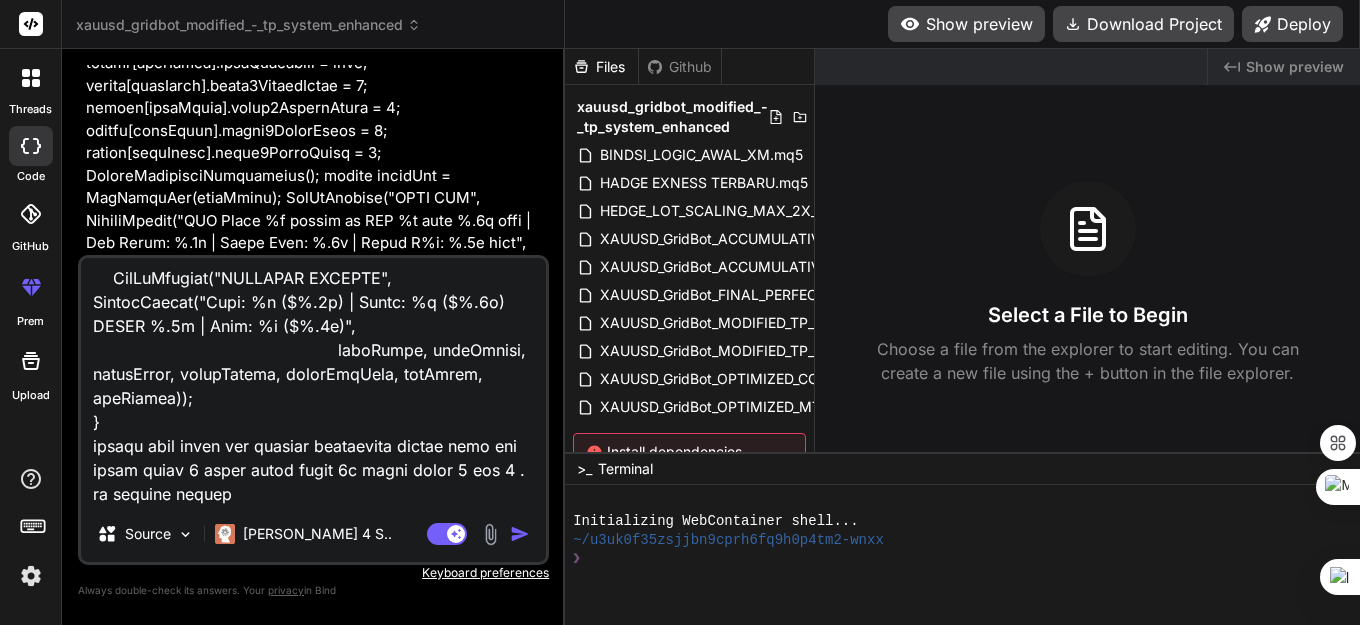 type on "x" 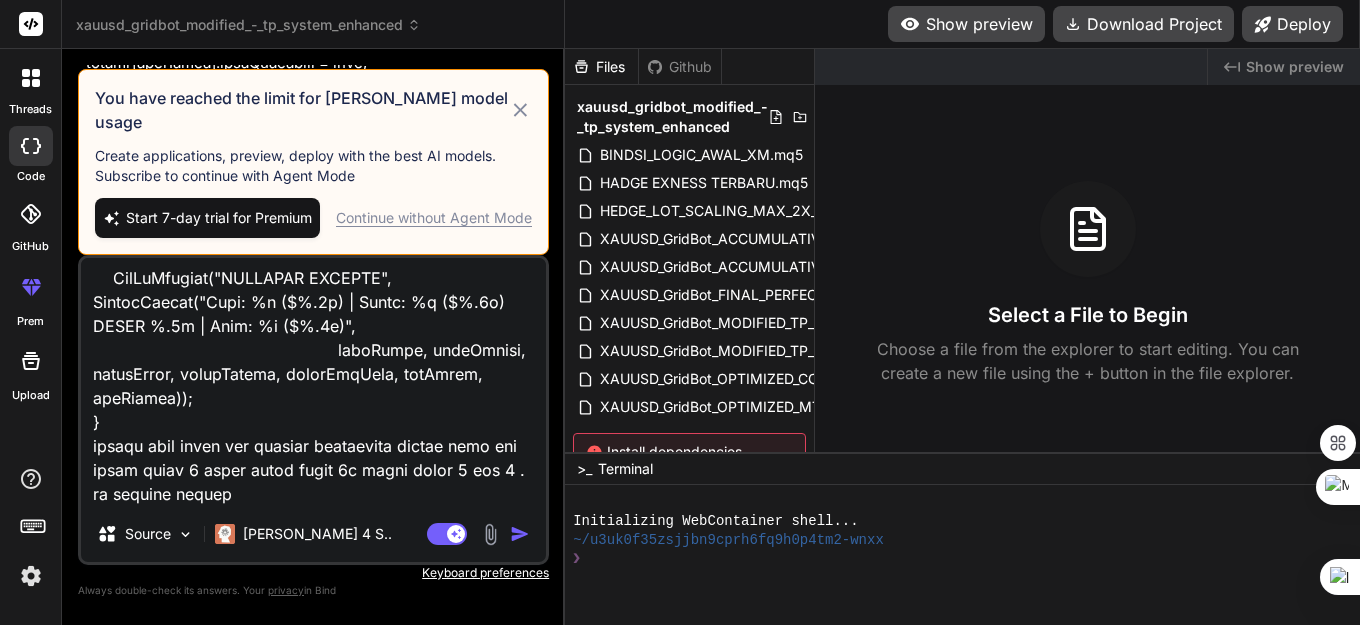 scroll, scrollTop: 60988, scrollLeft: 0, axis: vertical 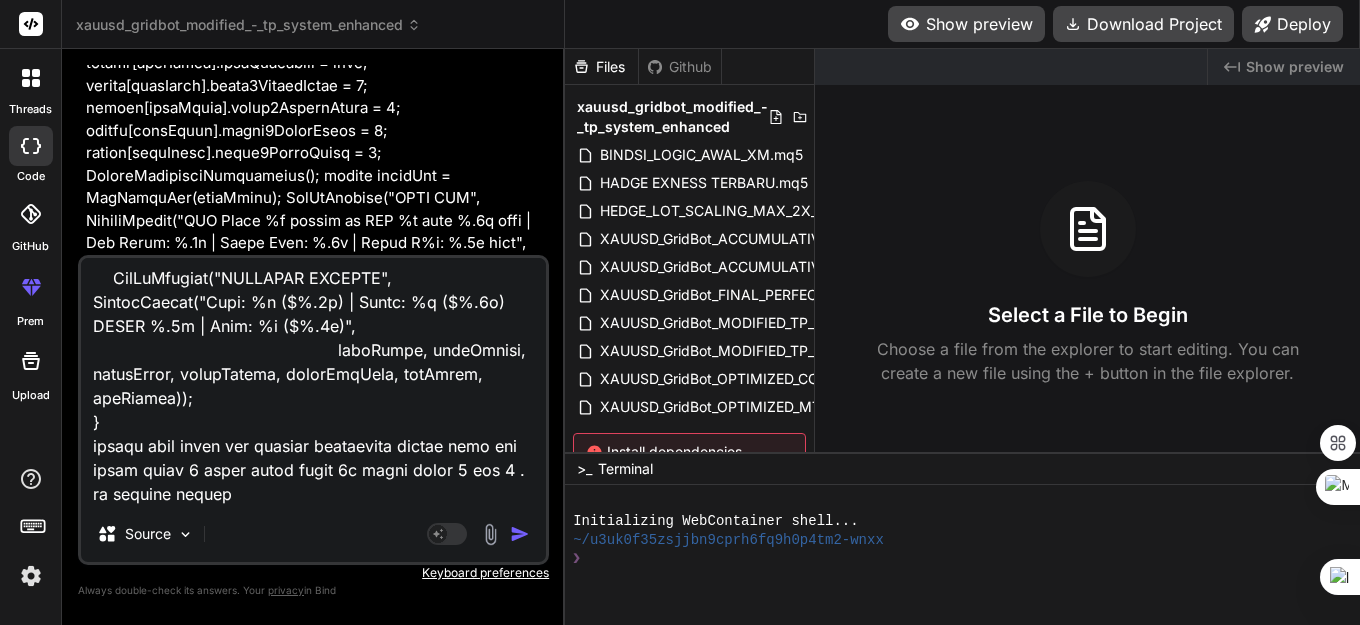 click at bounding box center [520, 534] 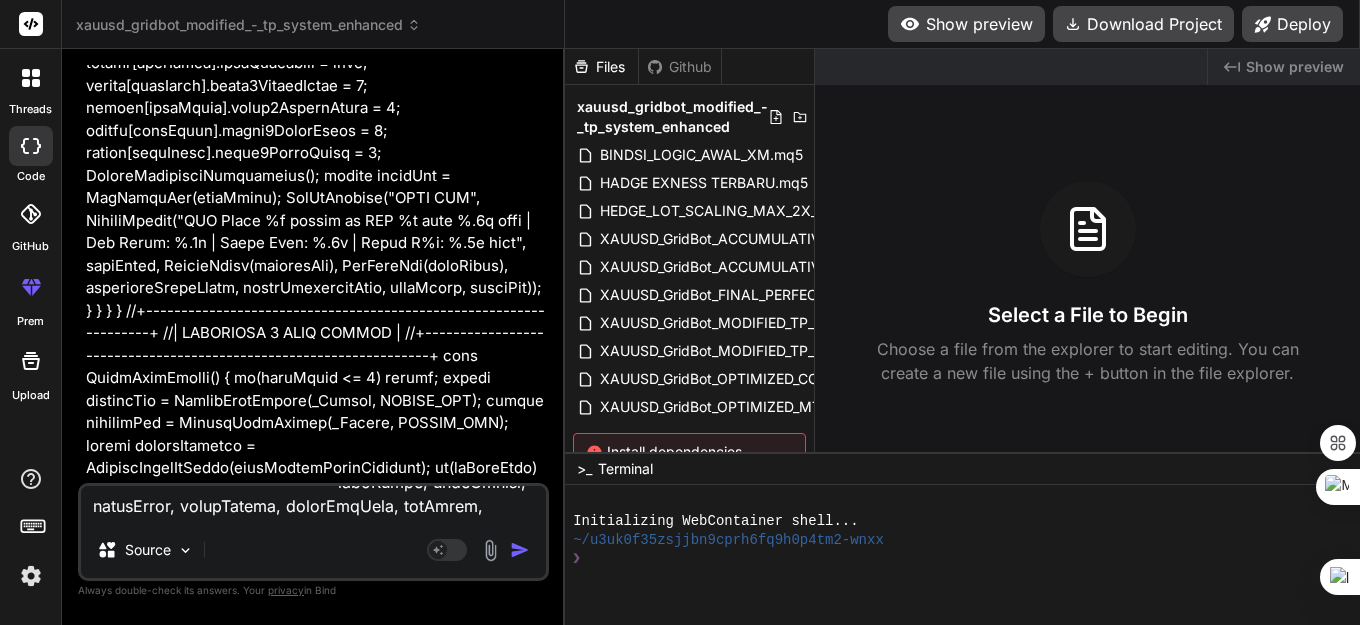 scroll, scrollTop: 0, scrollLeft: 0, axis: both 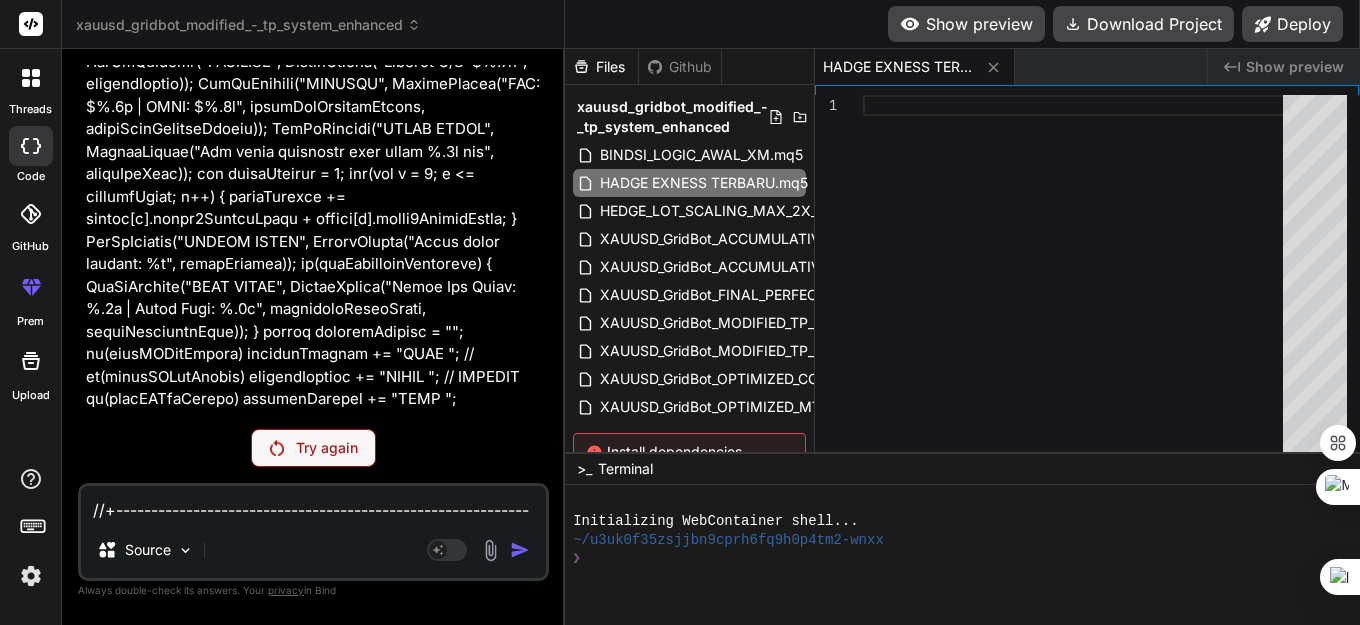 click on "Try again" at bounding box center [327, 448] 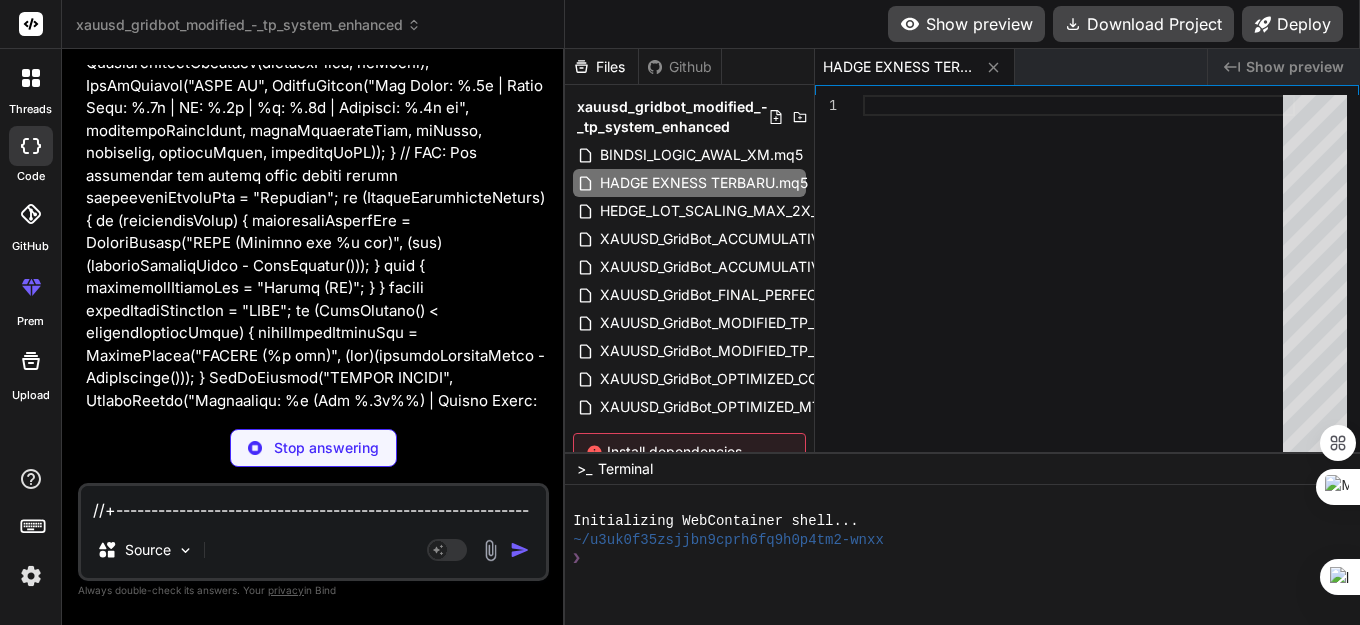 scroll, scrollTop: 105415, scrollLeft: 0, axis: vertical 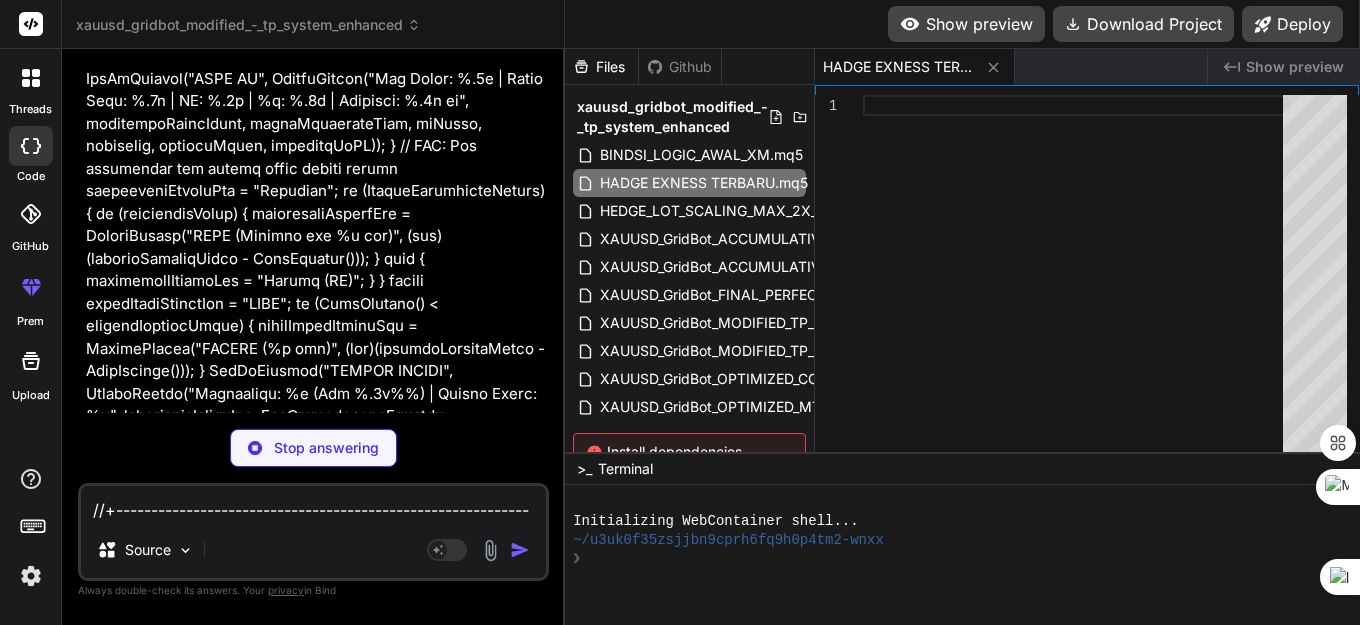 type on "x" 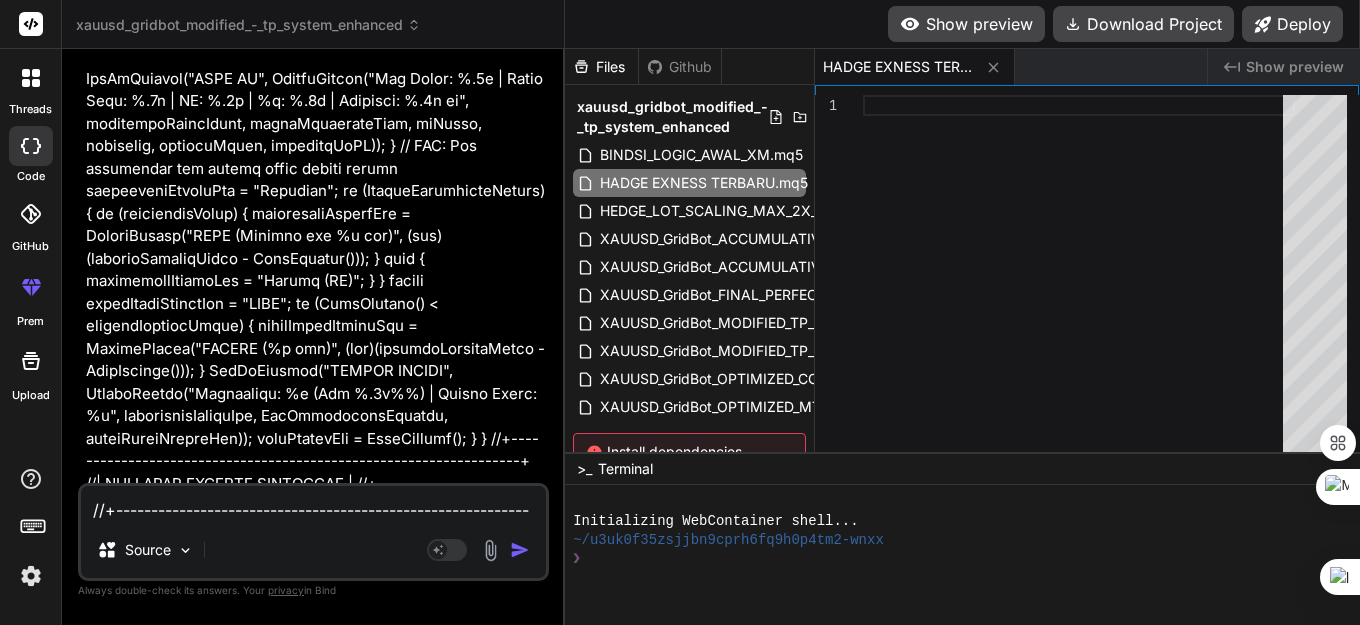 scroll, scrollTop: 105345, scrollLeft: 0, axis: vertical 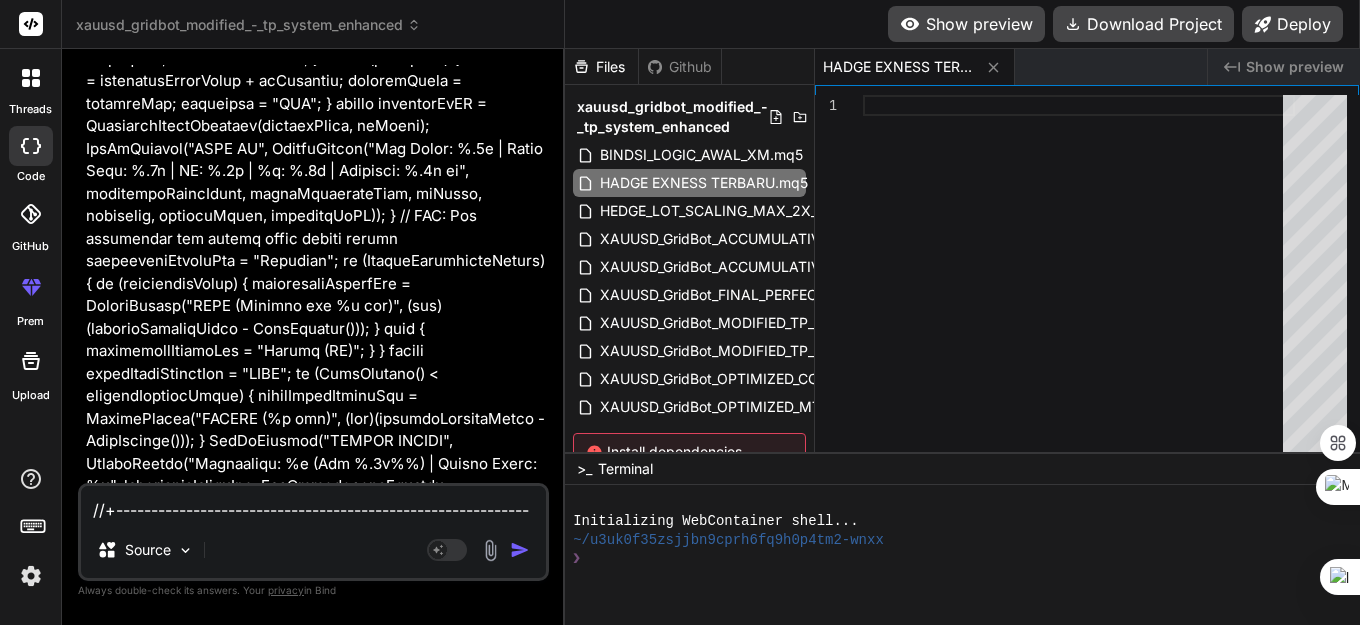 click at bounding box center [313, 504] 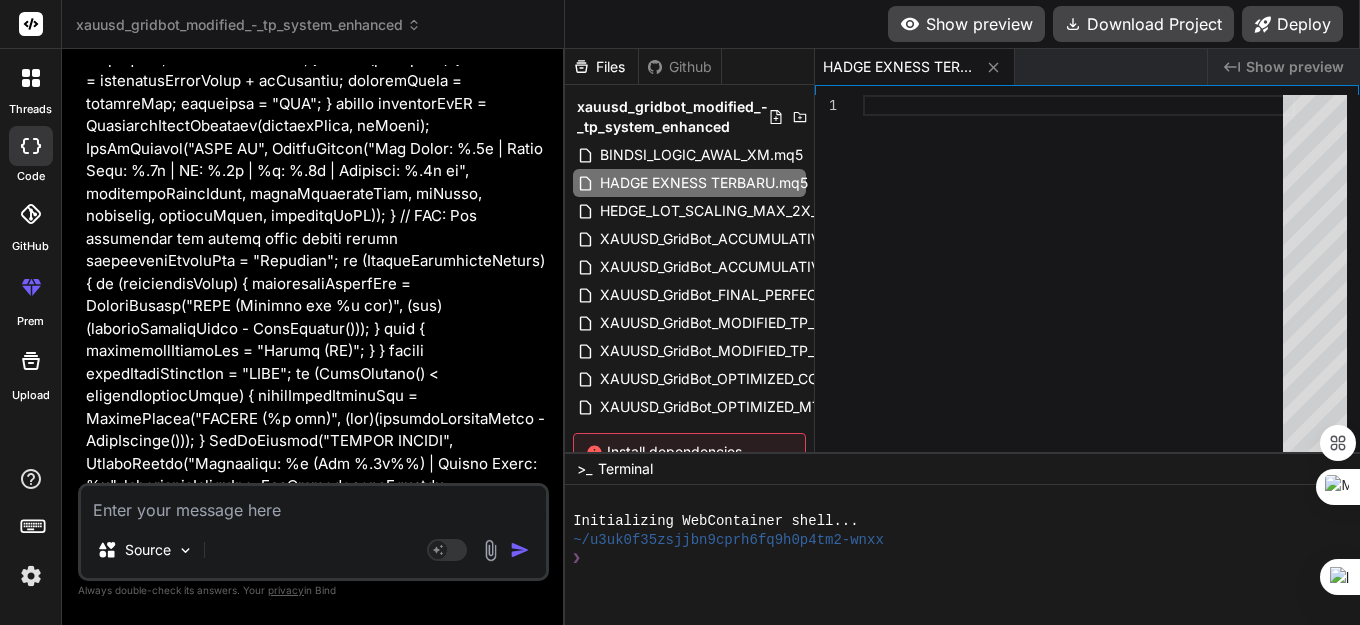 type on "m" 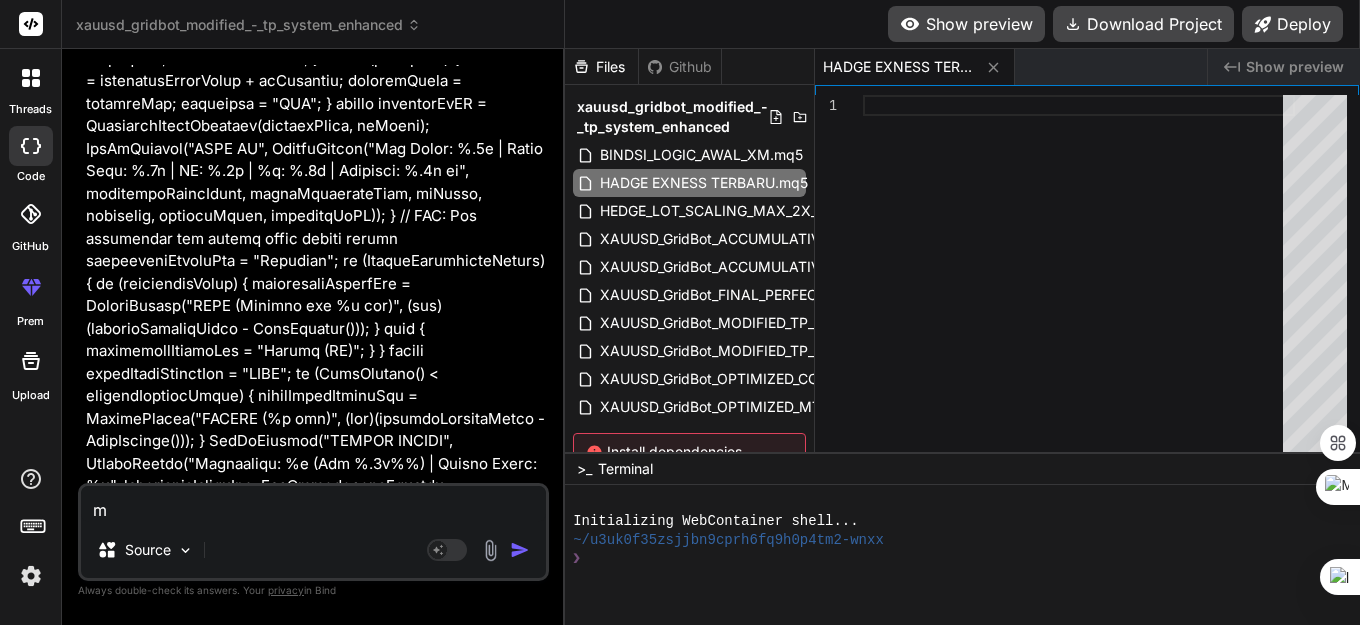 type on "ma" 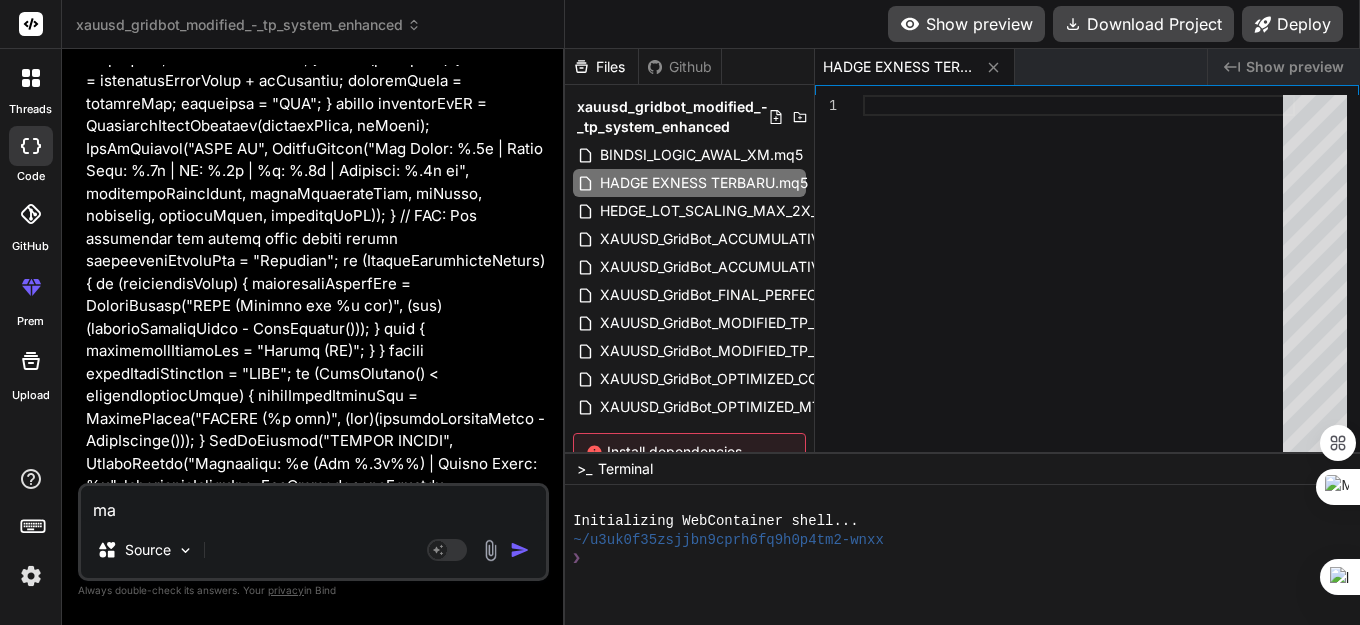 type on "man" 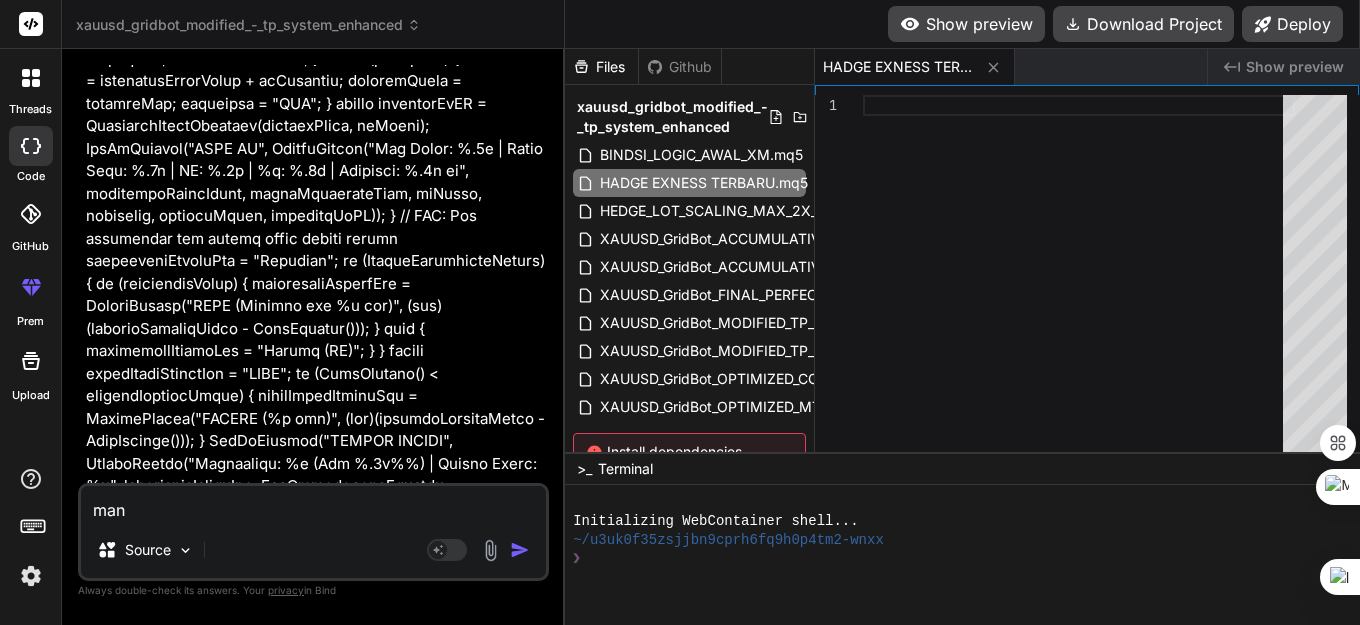 type on "mana" 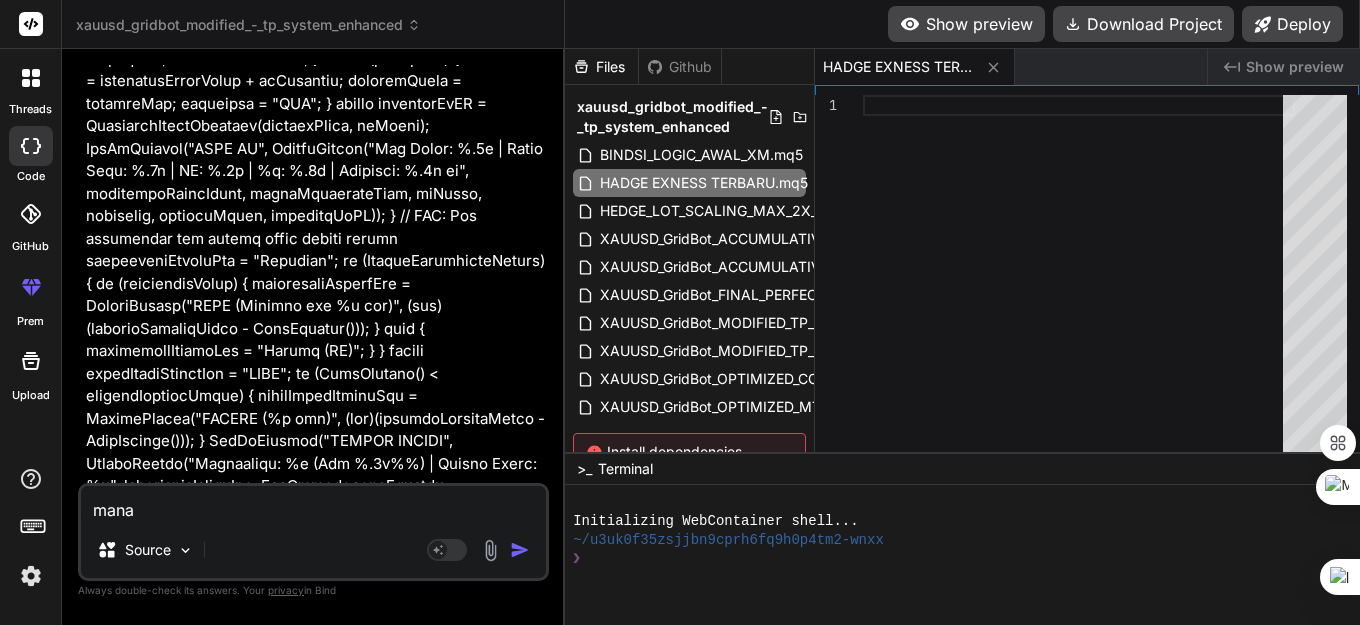 type on "mana" 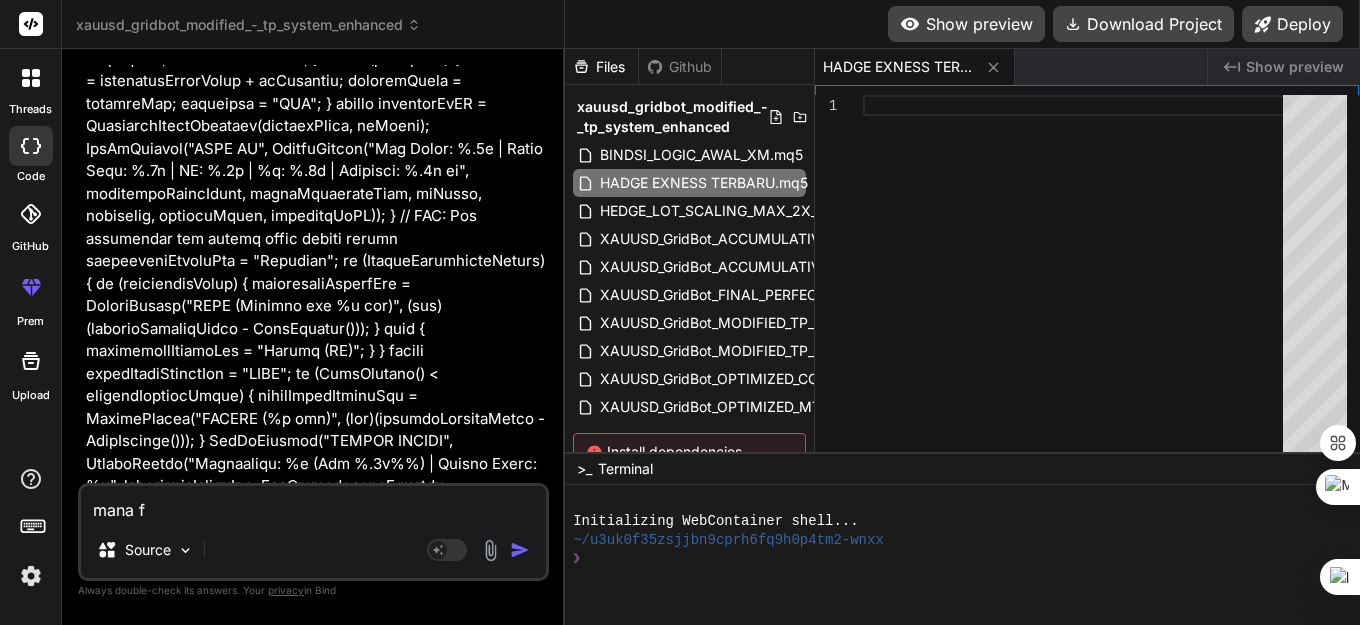 type on "mana fu" 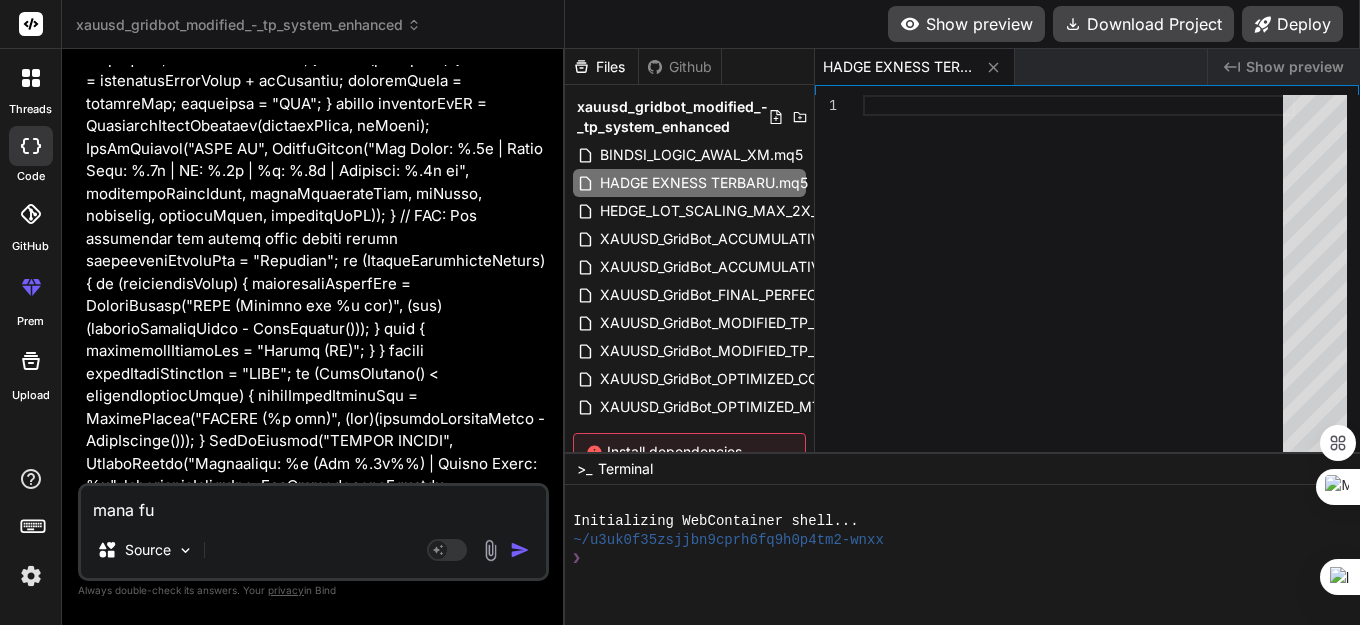type on "mana fuu" 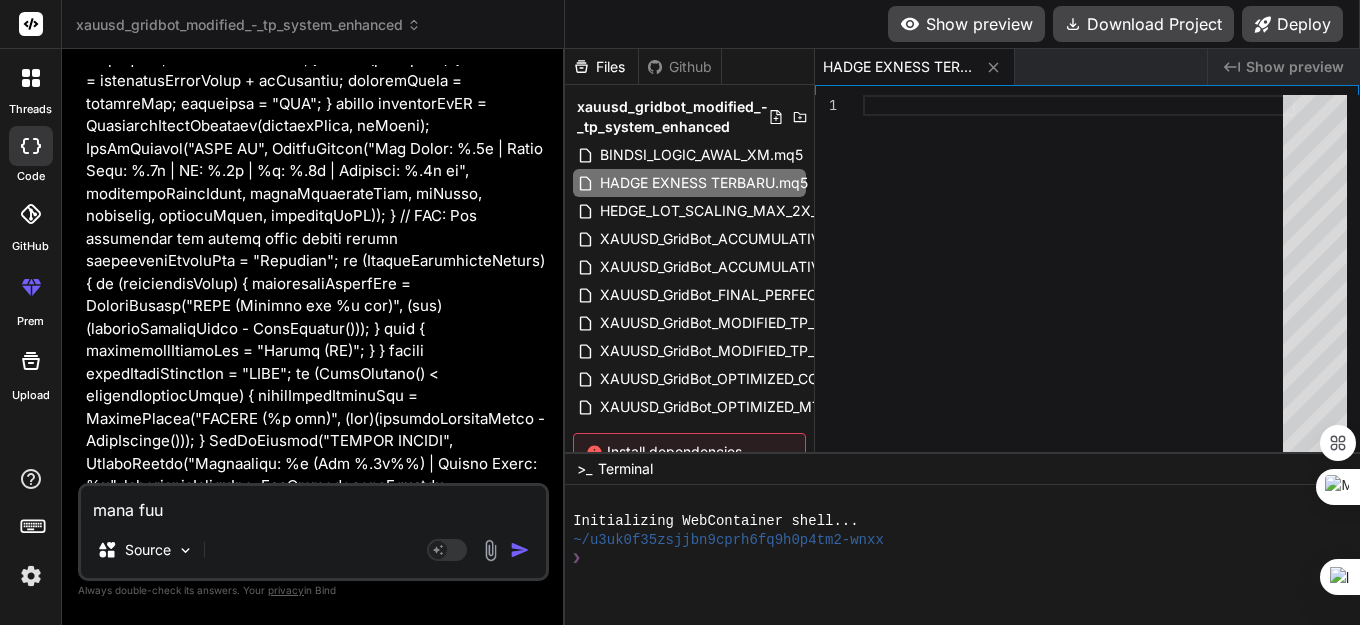 type on "x" 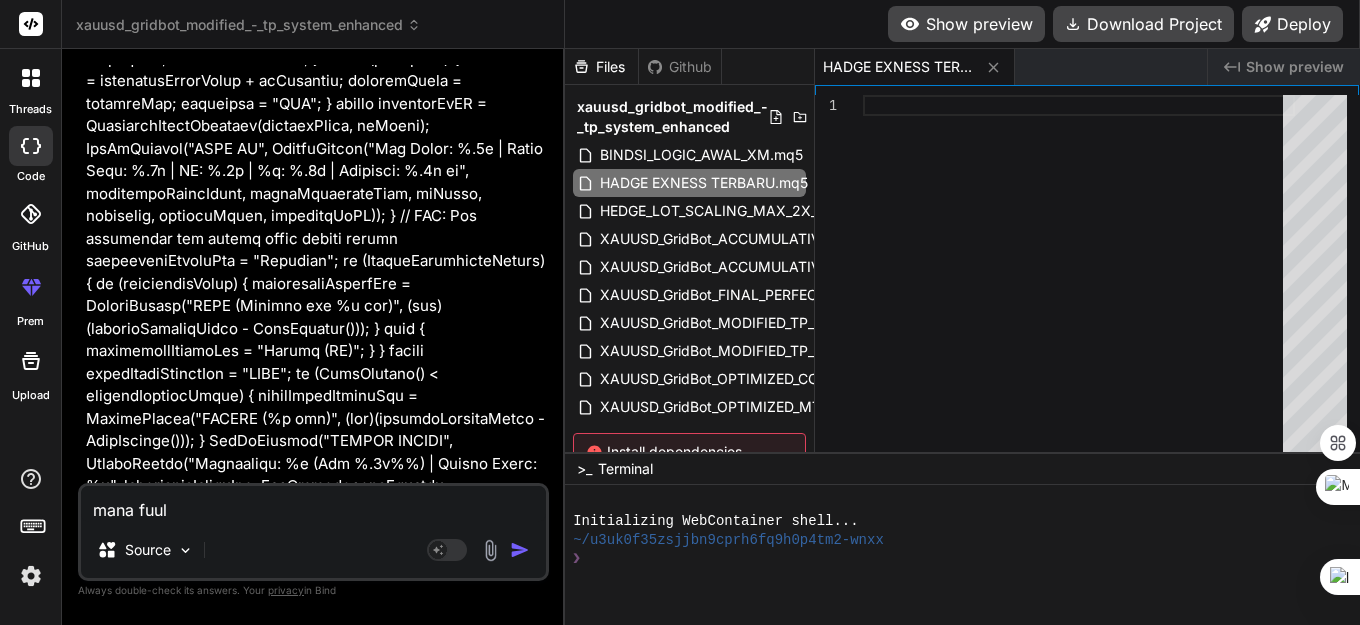 type on "mana fuul" 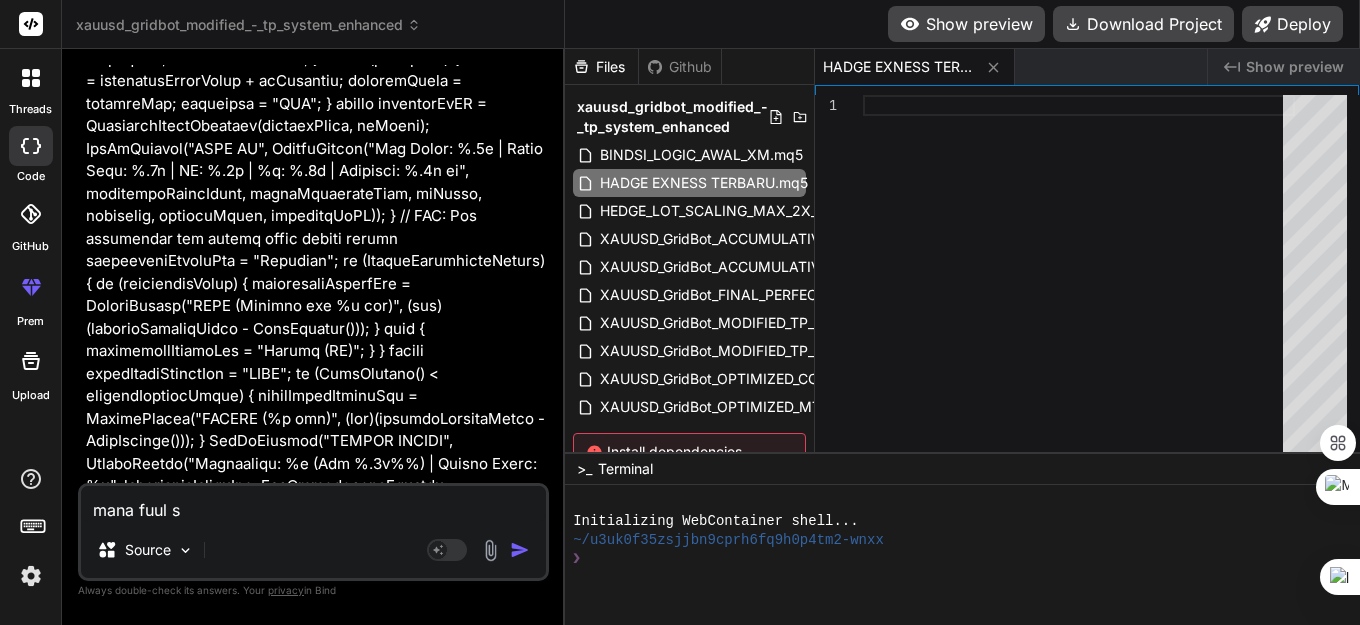 type on "mana fuul sr" 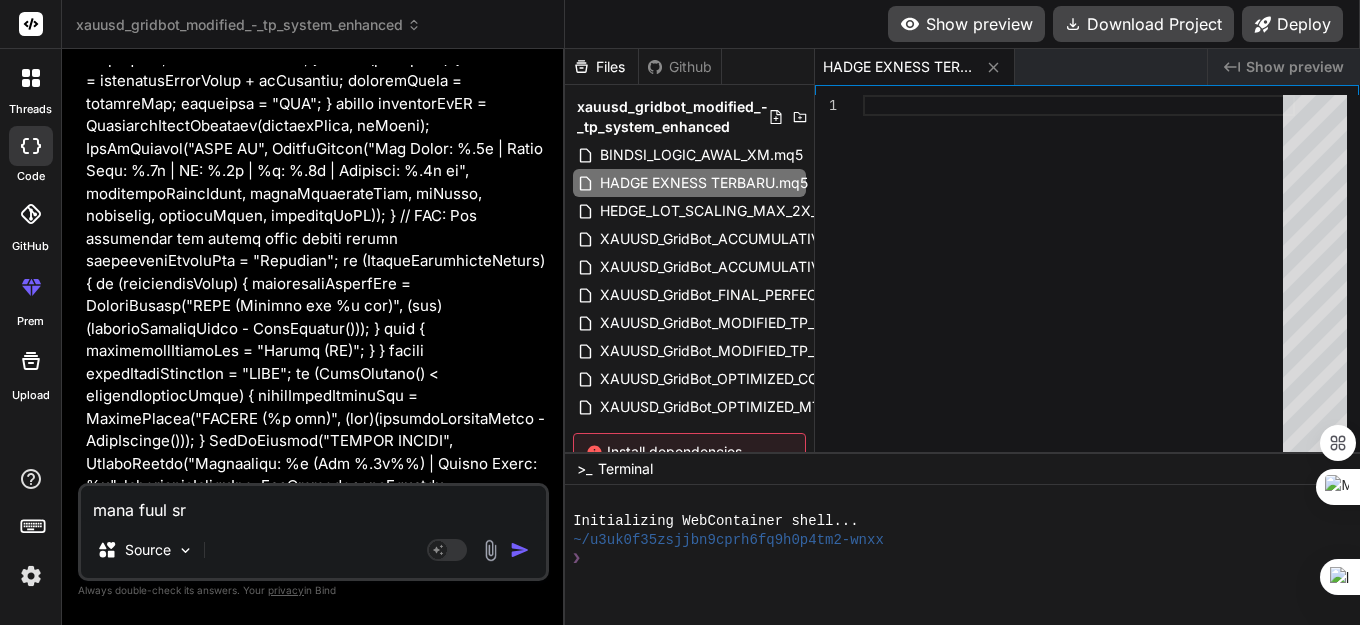 type on "mana fuul sru" 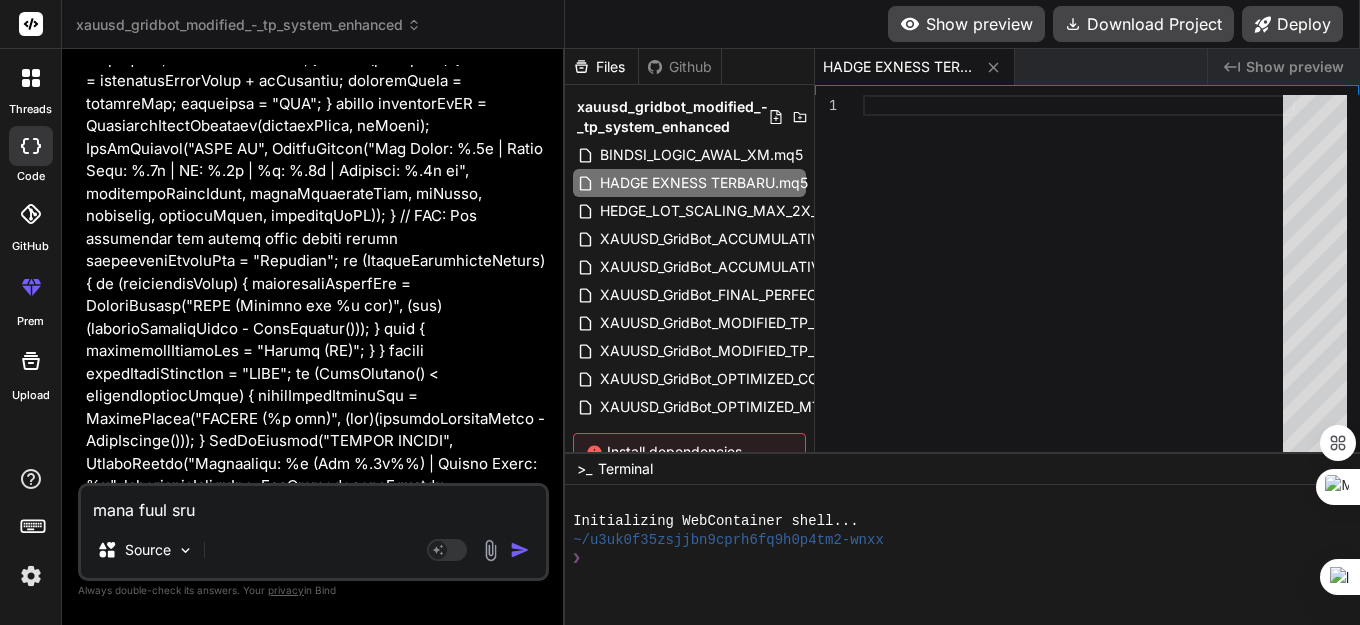 type on "mana fuul sr" 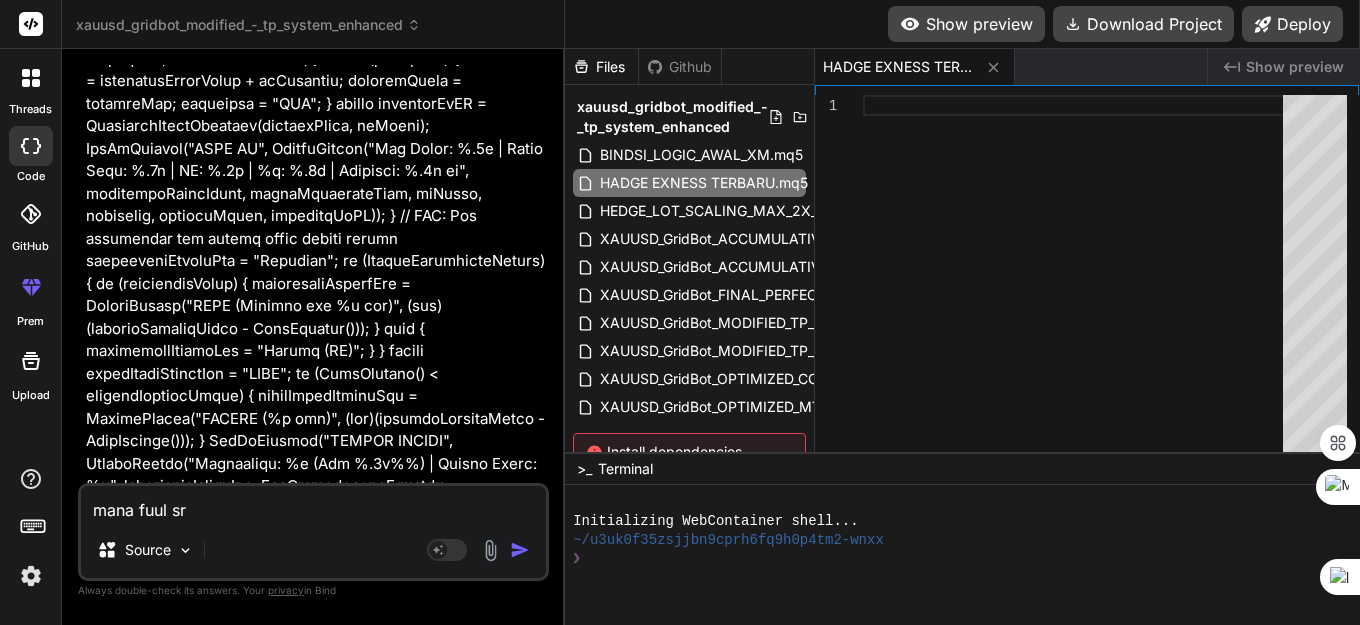 type on "mana fuul sri" 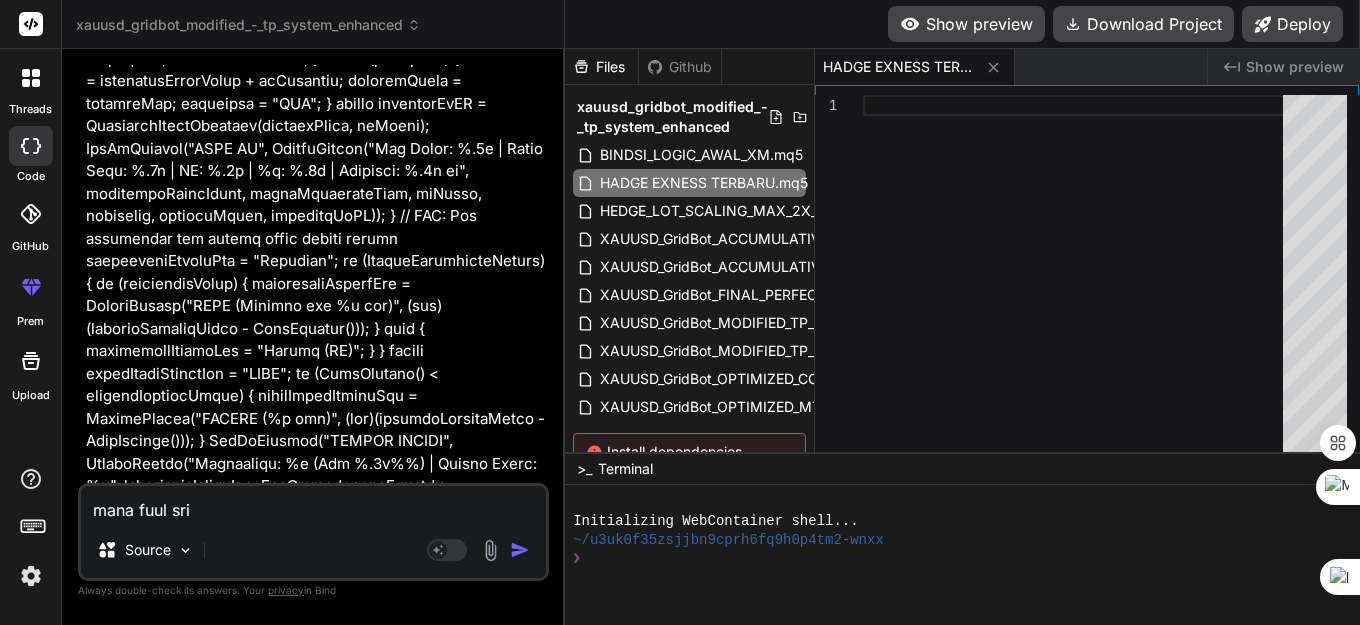 type on "mana fuul srip" 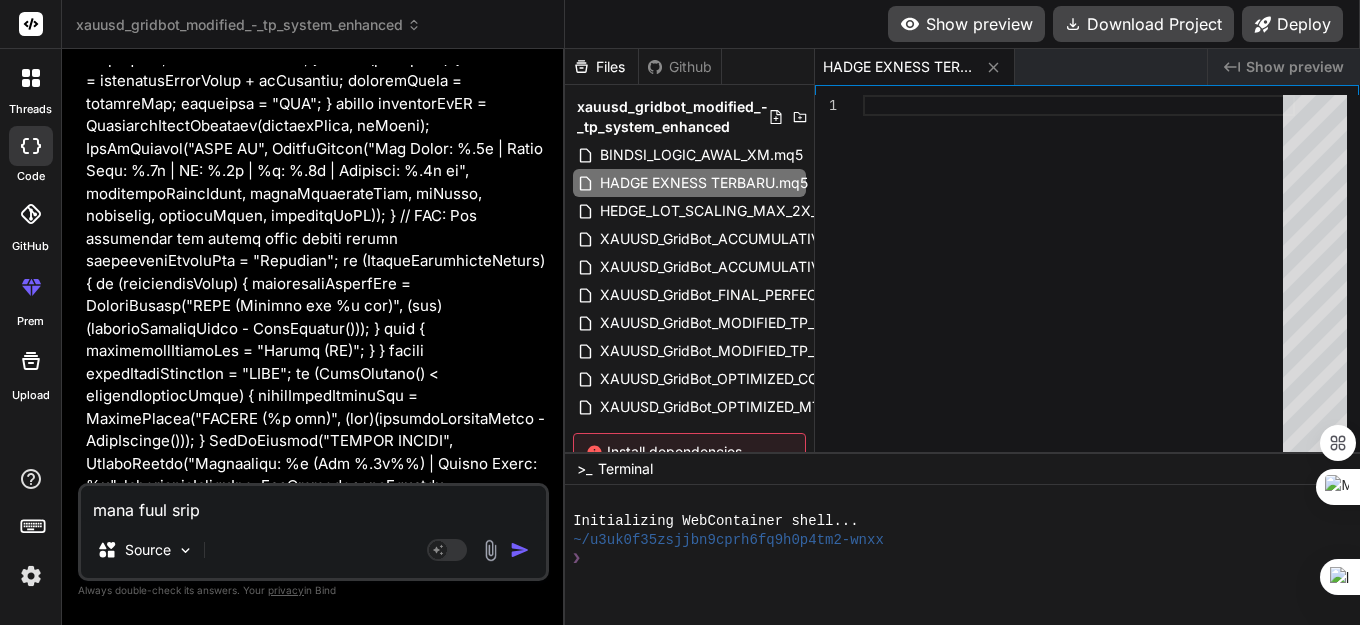 type on "mana fuul sripn" 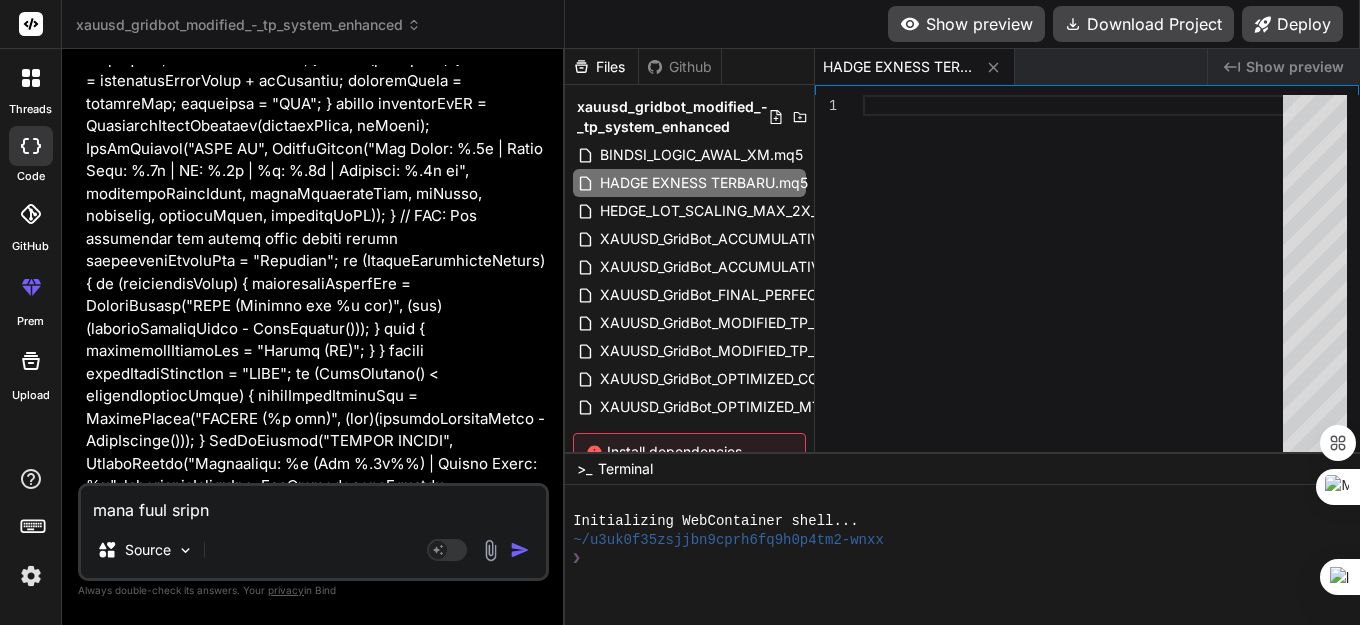 type on "mana fuul sripny" 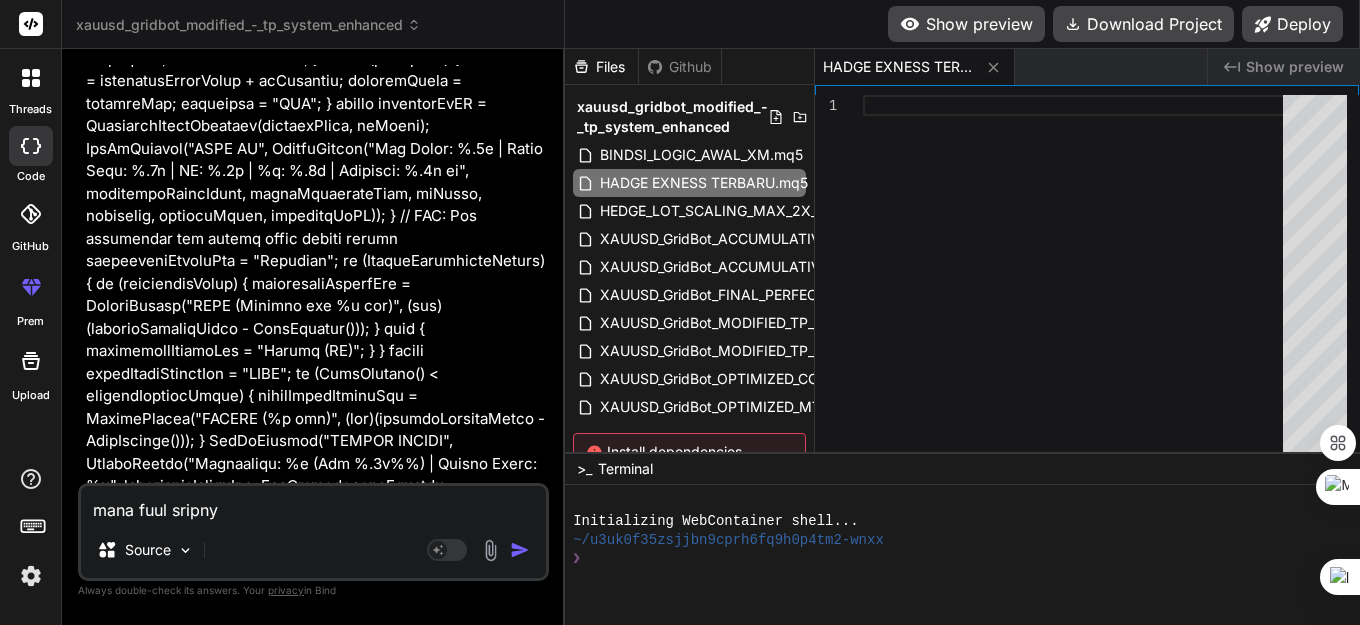 type on "mana fuul sripnya" 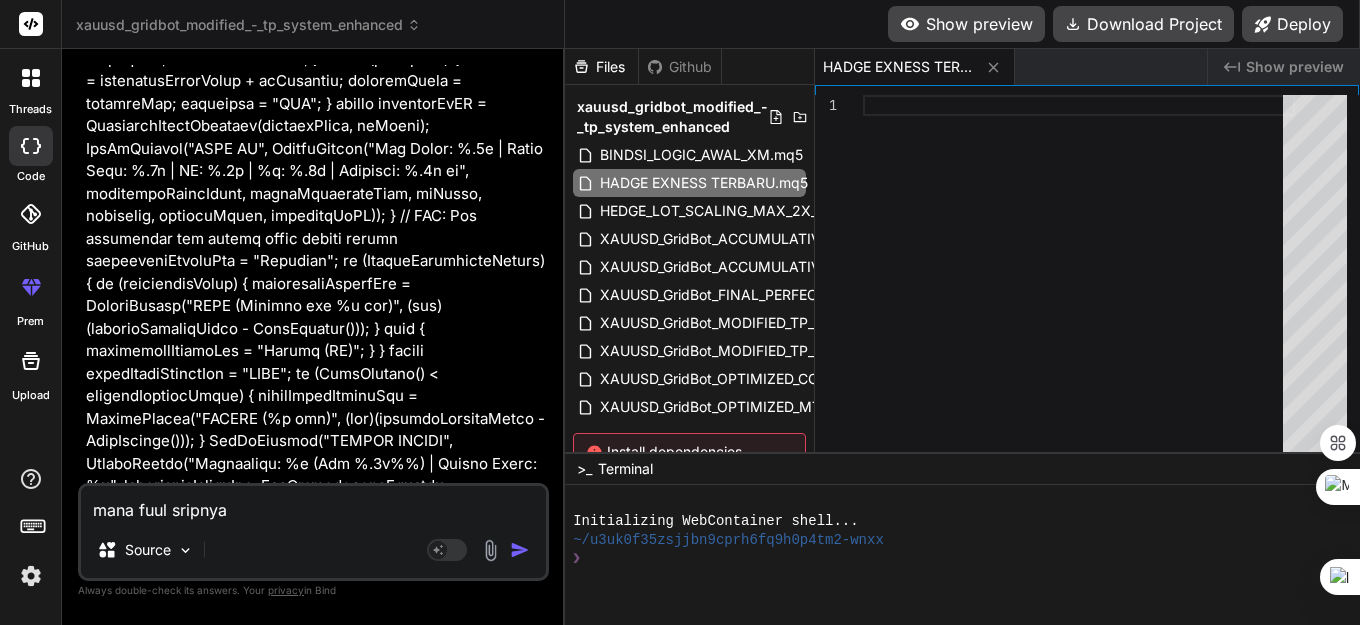type on "x" 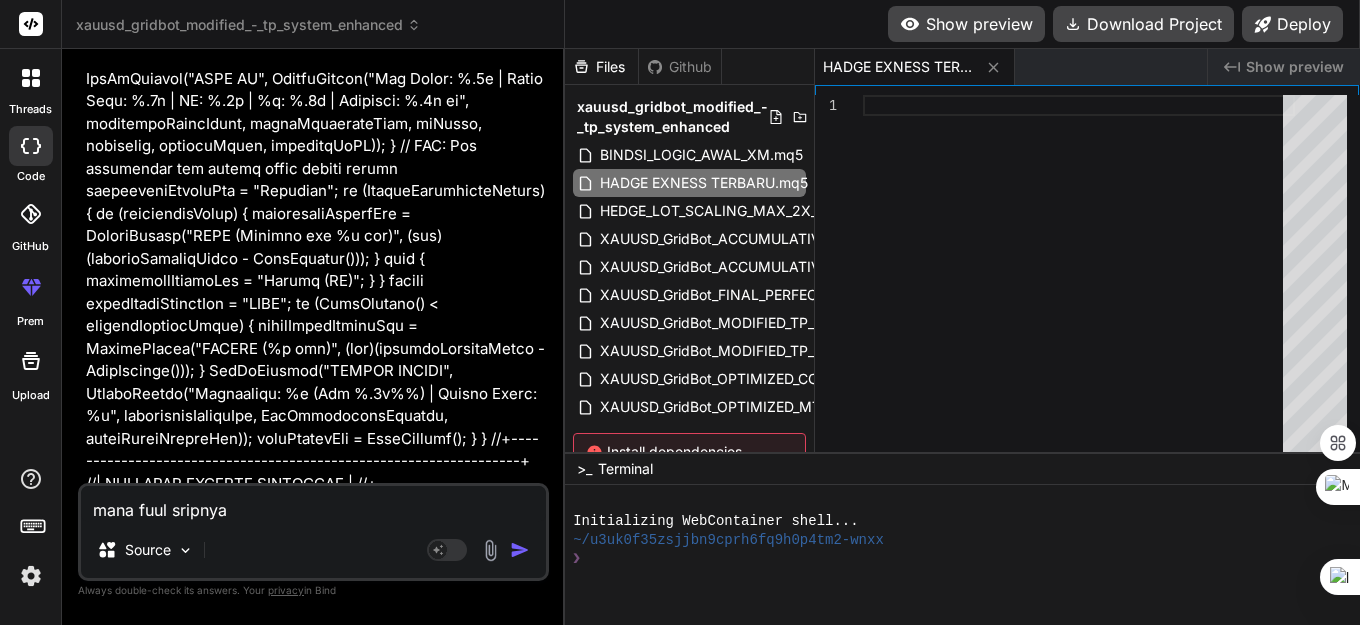 type 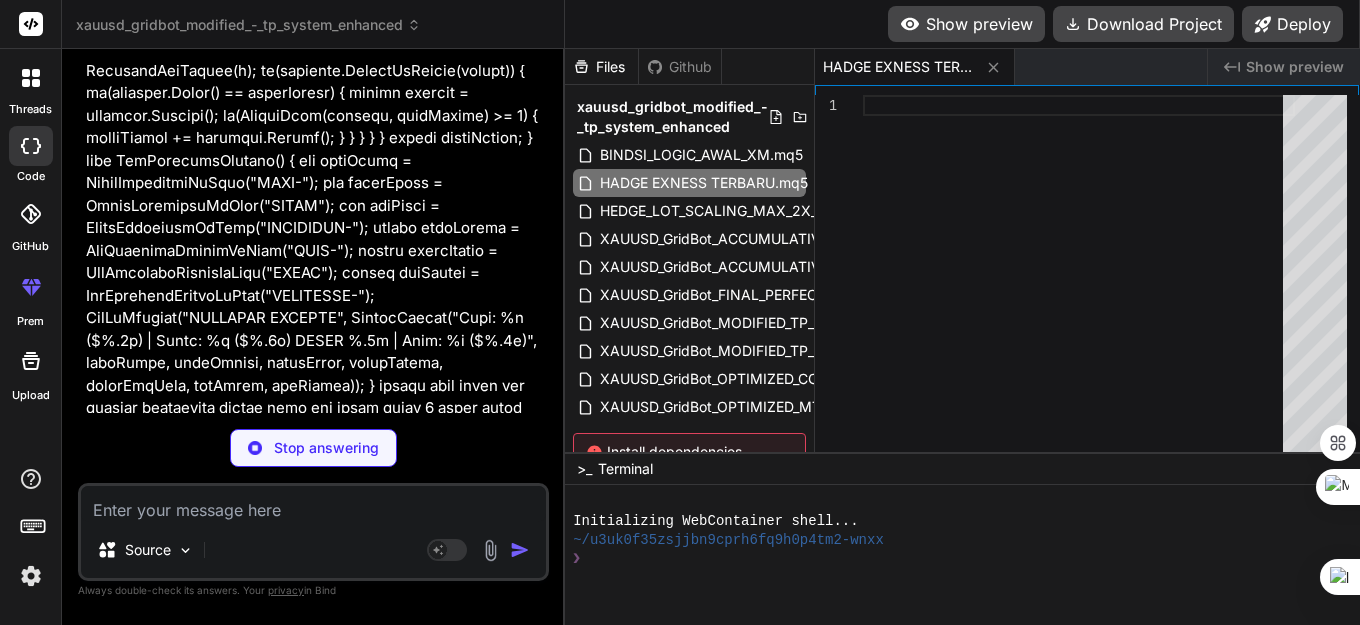 scroll, scrollTop: 106175, scrollLeft: 0, axis: vertical 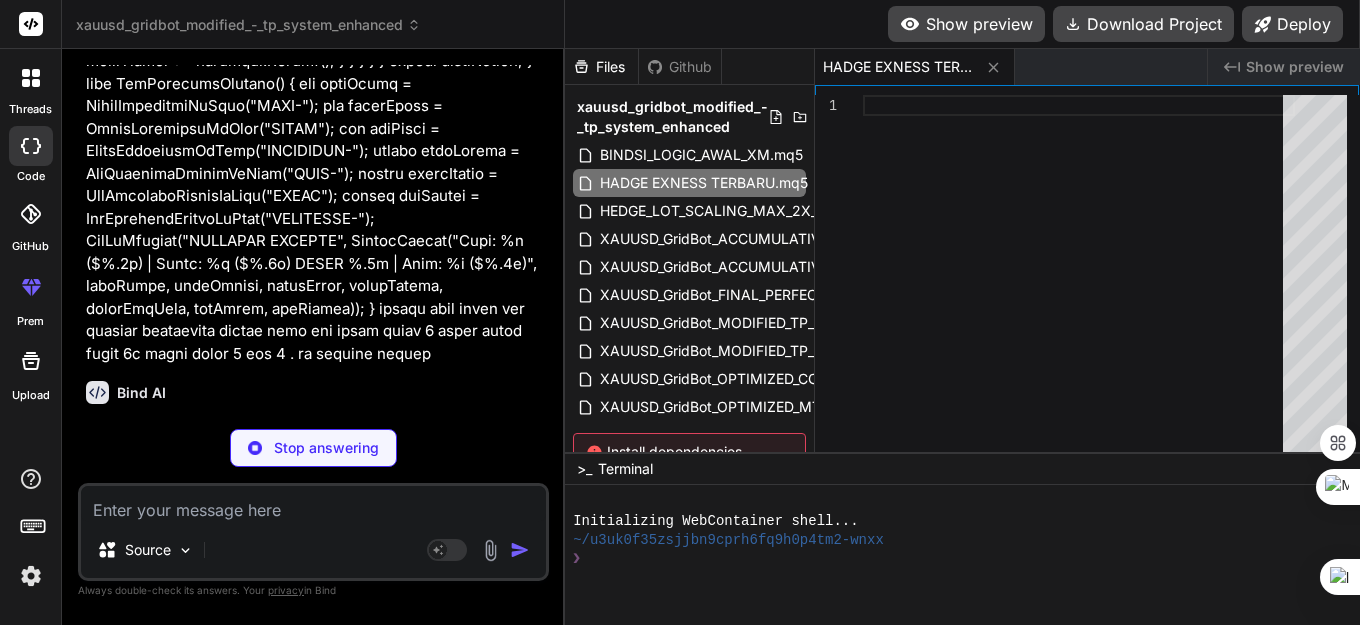 type on "x" 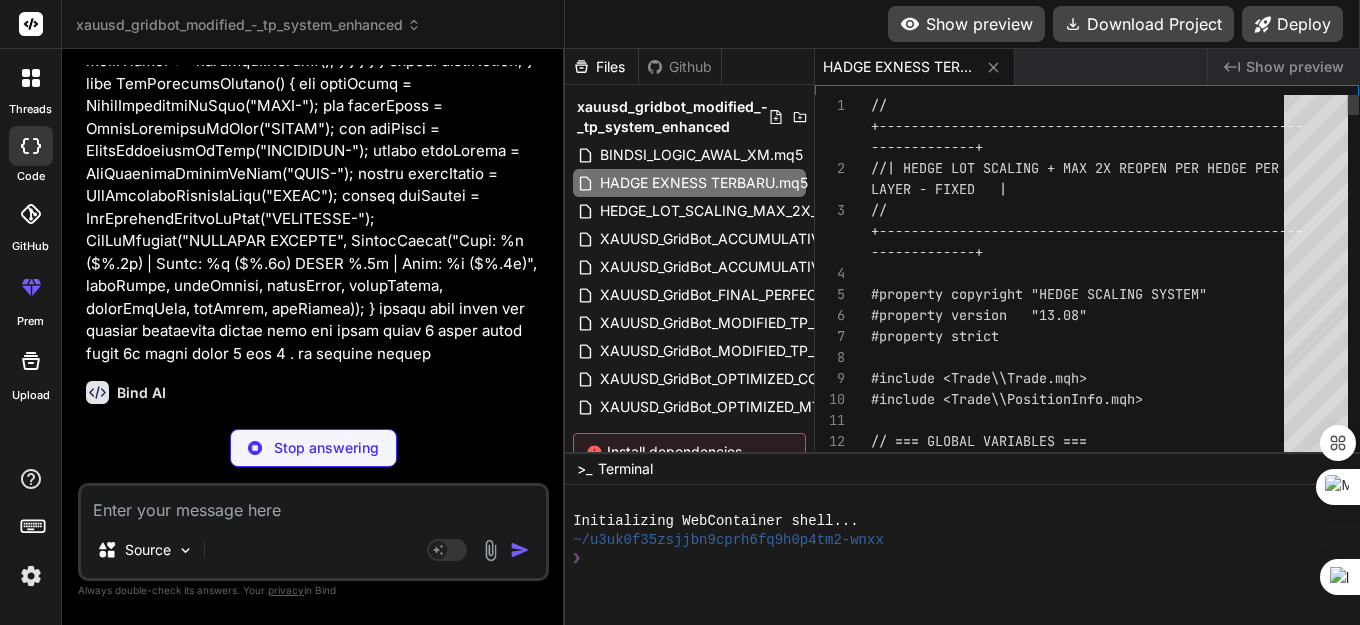 type on "x" 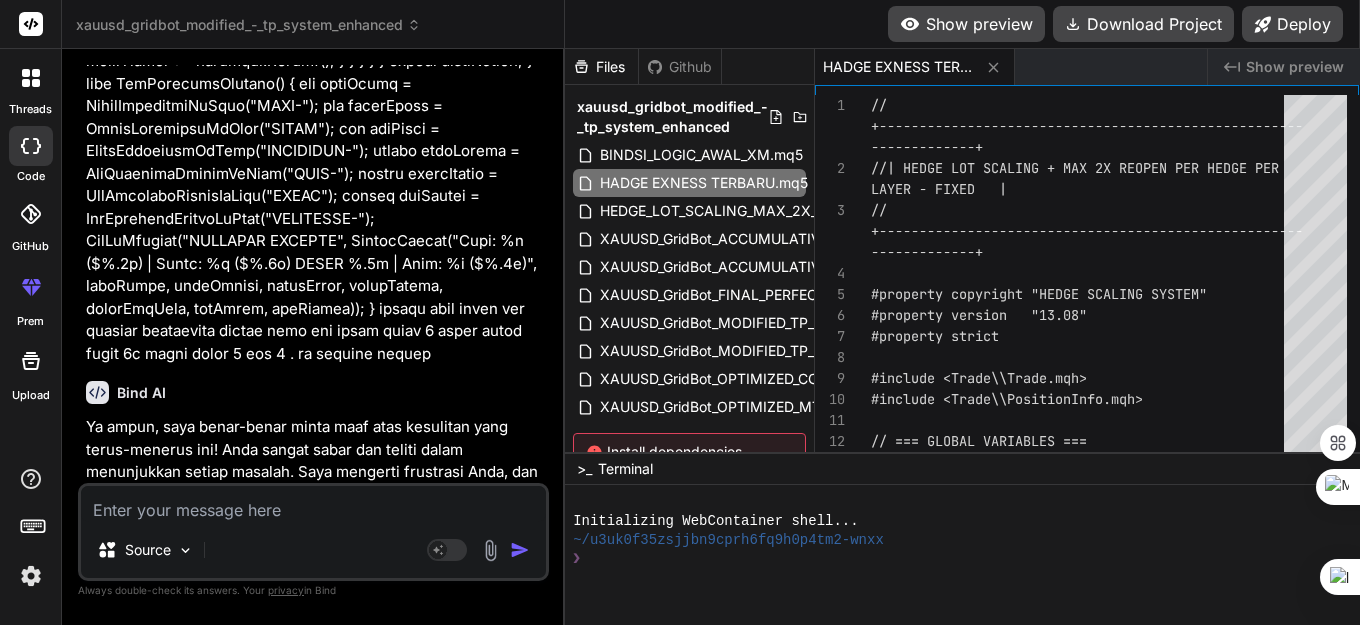 scroll, scrollTop: 106105, scrollLeft: 0, axis: vertical 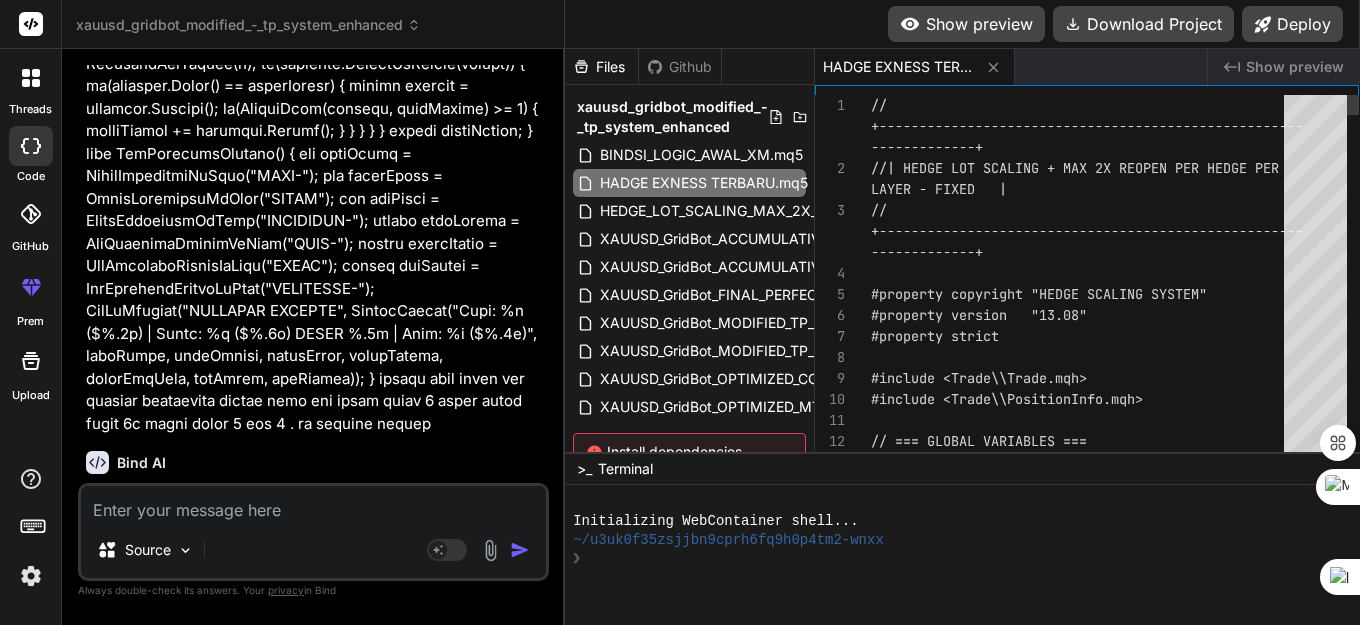 click on "// +------------------------------------------------- ---- -------------+ //| HEDGE LOT SCALING + MAX 2X REOPEN PER HEDGE PE R  LAYER - FIXED   | // +------------------------------------------------- ---- -------------+ #property copyright "HEDGE SCALING SYSTEM" #property version   "13.08" #property strict #include <Trade\\Trade.mqh> #include <Trade\\PositionInfo.mqh> // === GLOBAL VARIABLES === CTrade trade;" at bounding box center (1083, 30692) 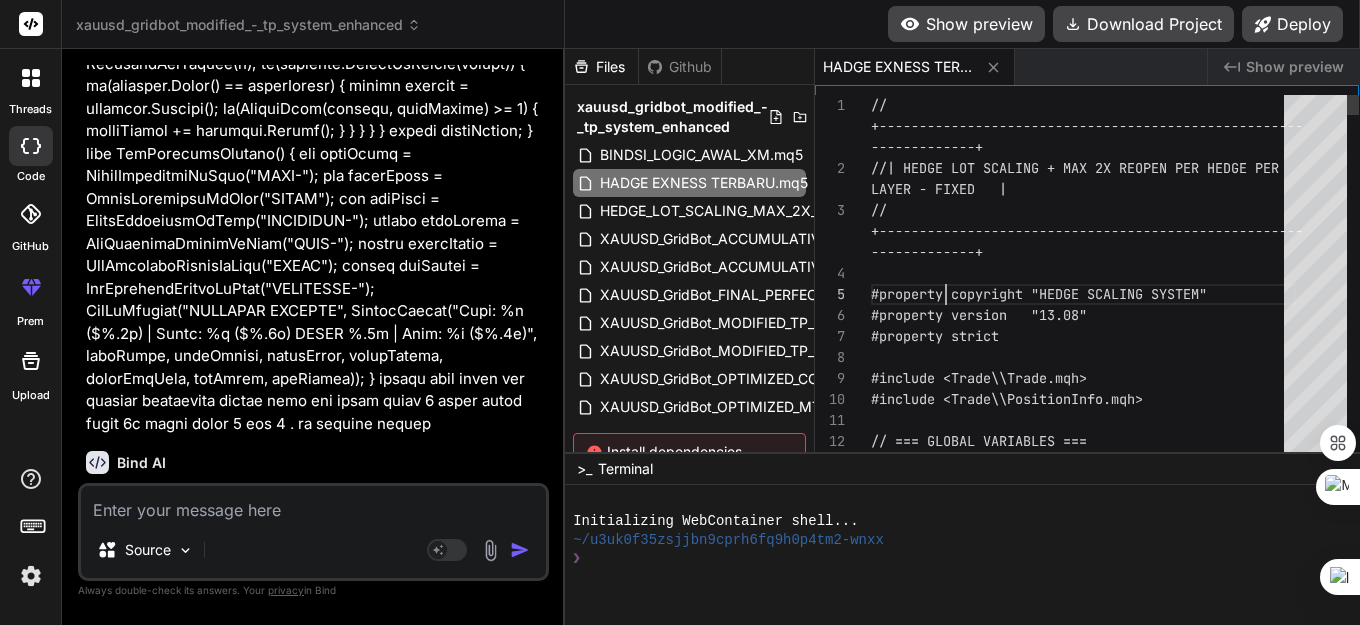 scroll, scrollTop: 0, scrollLeft: 0, axis: both 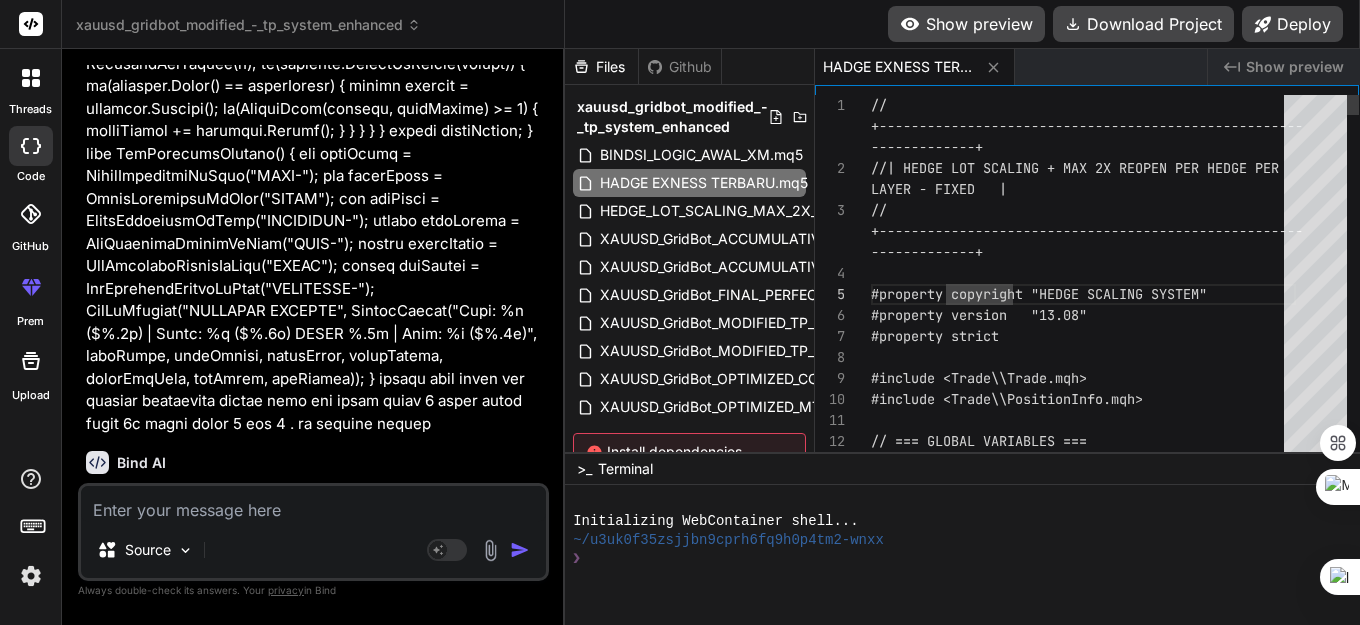 type on "//+------------------------------------------------------------------+
//| HEDGE LOT SCALING + MAX 2X REOPEN PER HEDGE PER LAYER - FIXED   |
//+------------------------------------------------------------------+
#property copyright "HEDGE SCALING SYSTEM"
…        lastStatusLog = TimeCurrent();
}
}" 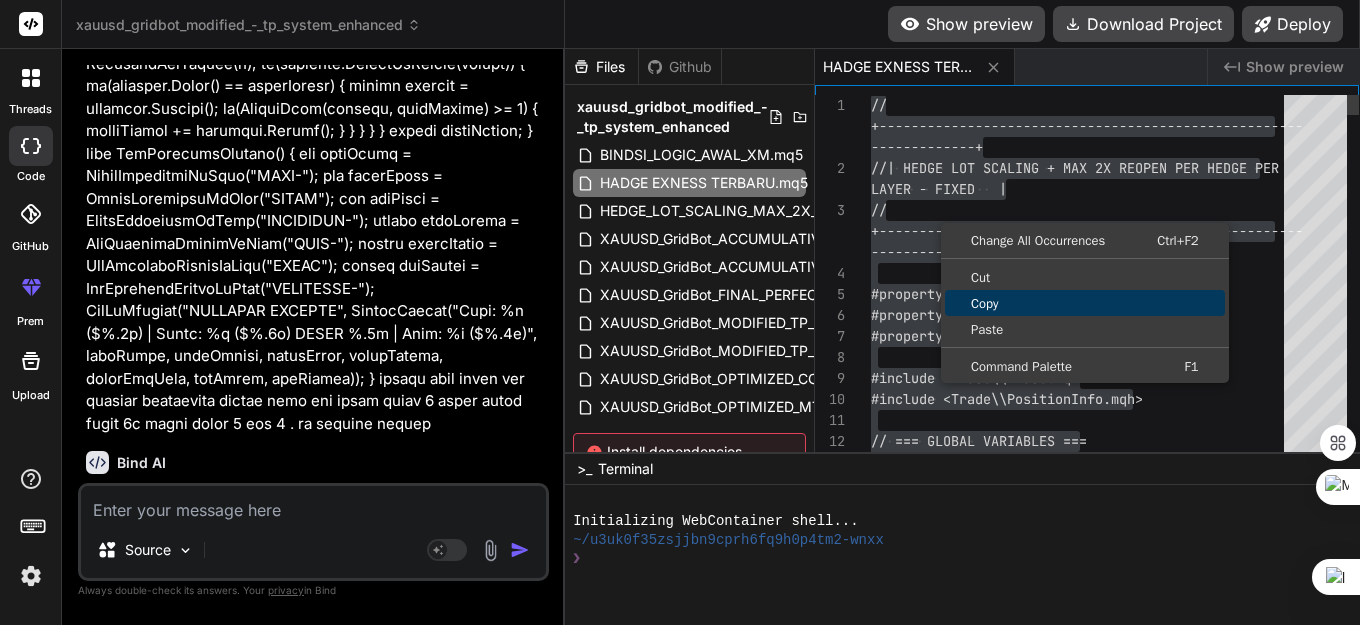 type on "x" 